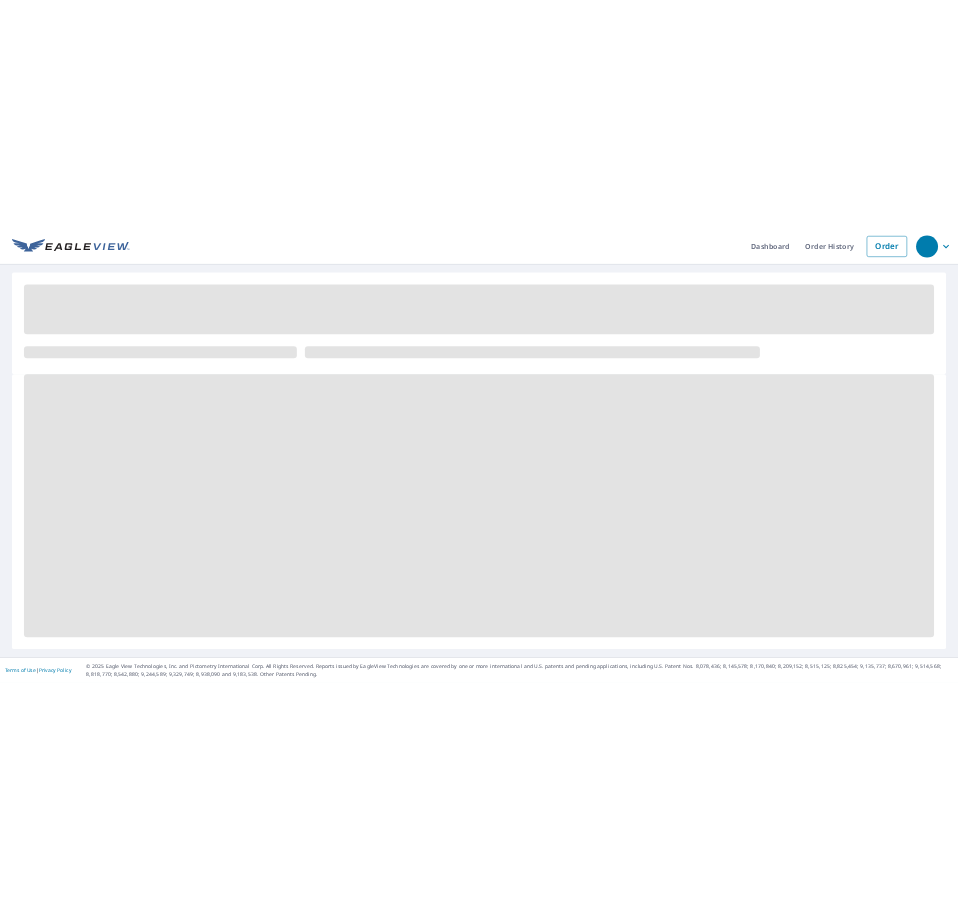scroll, scrollTop: 0, scrollLeft: 0, axis: both 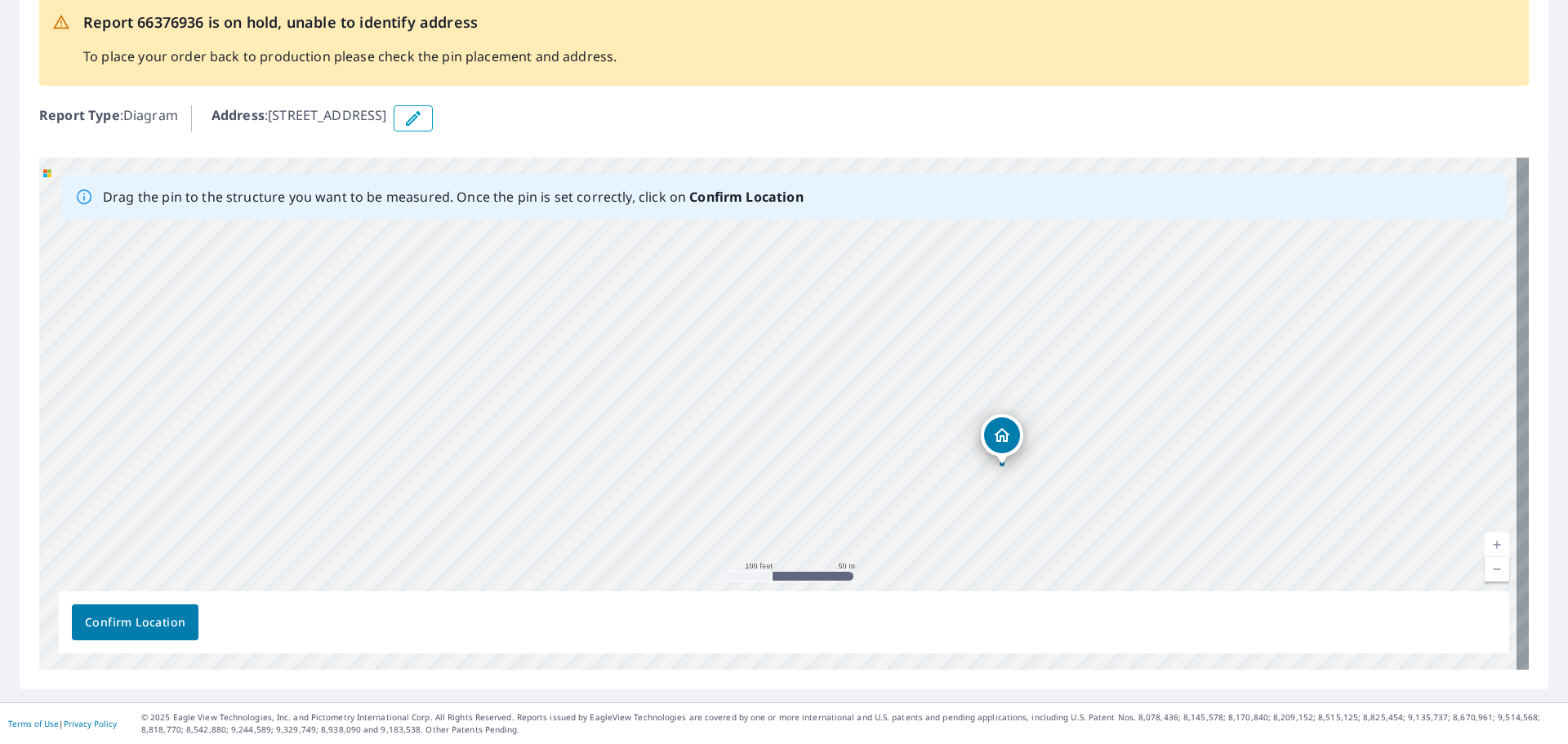 drag, startPoint x: 912, startPoint y: 510, endPoint x: 1033, endPoint y: 483, distance: 123.9758 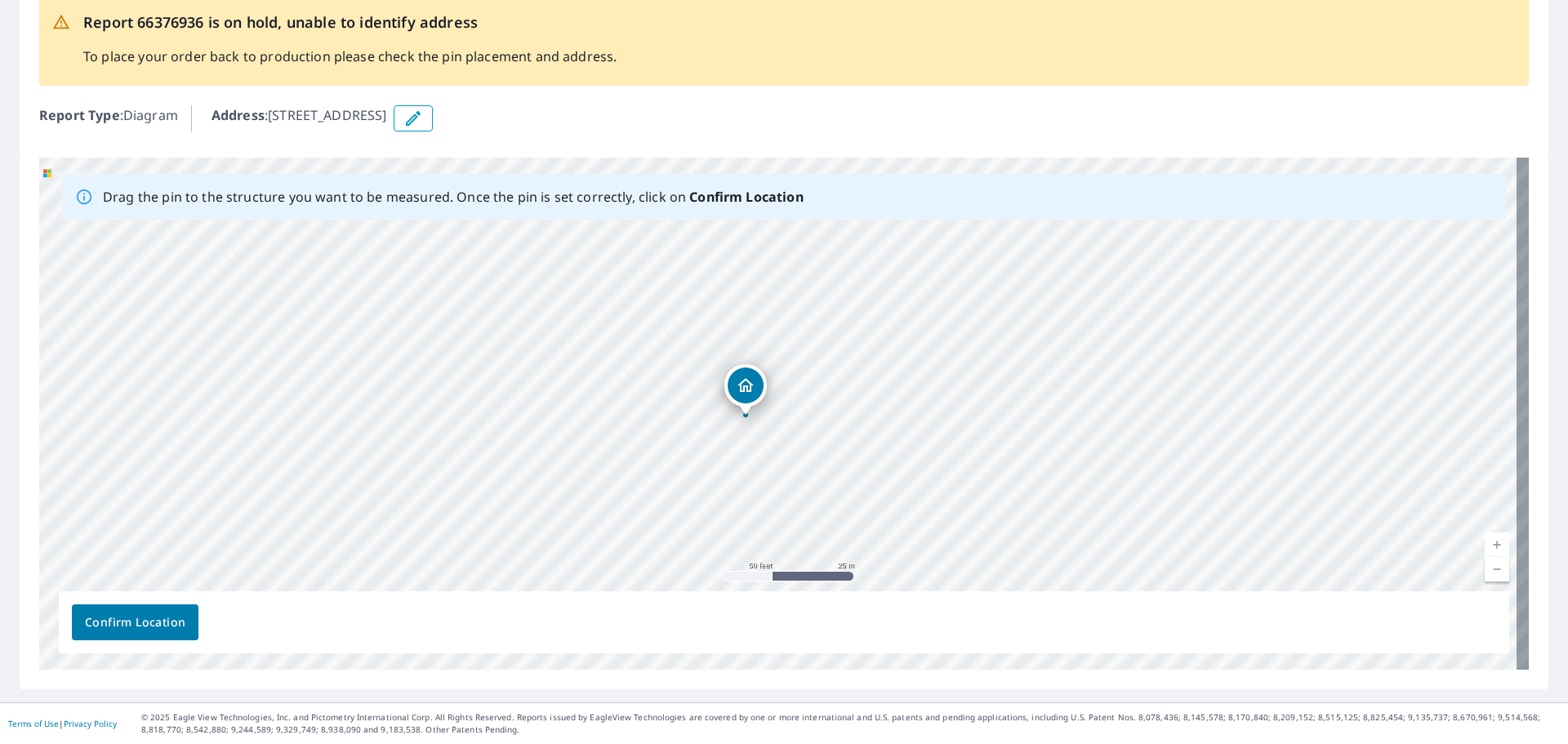 drag, startPoint x: 727, startPoint y: 504, endPoint x: 697, endPoint y: 504, distance: 30 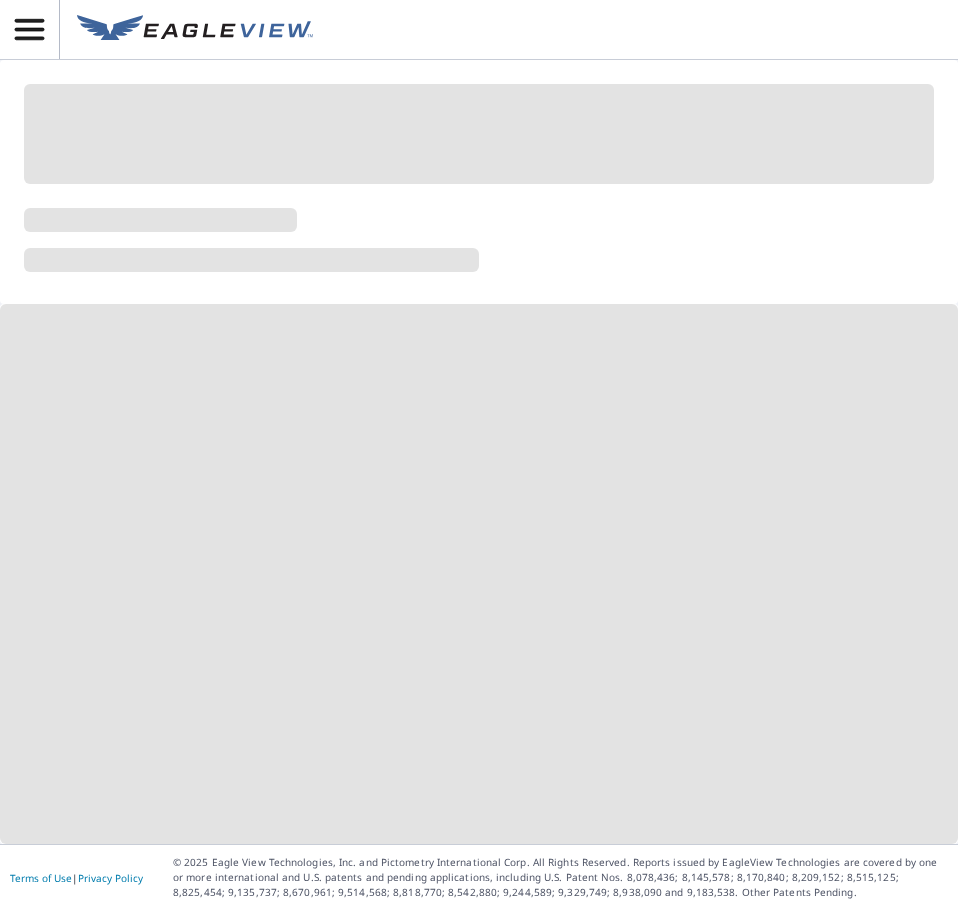 scroll, scrollTop: 0, scrollLeft: 0, axis: both 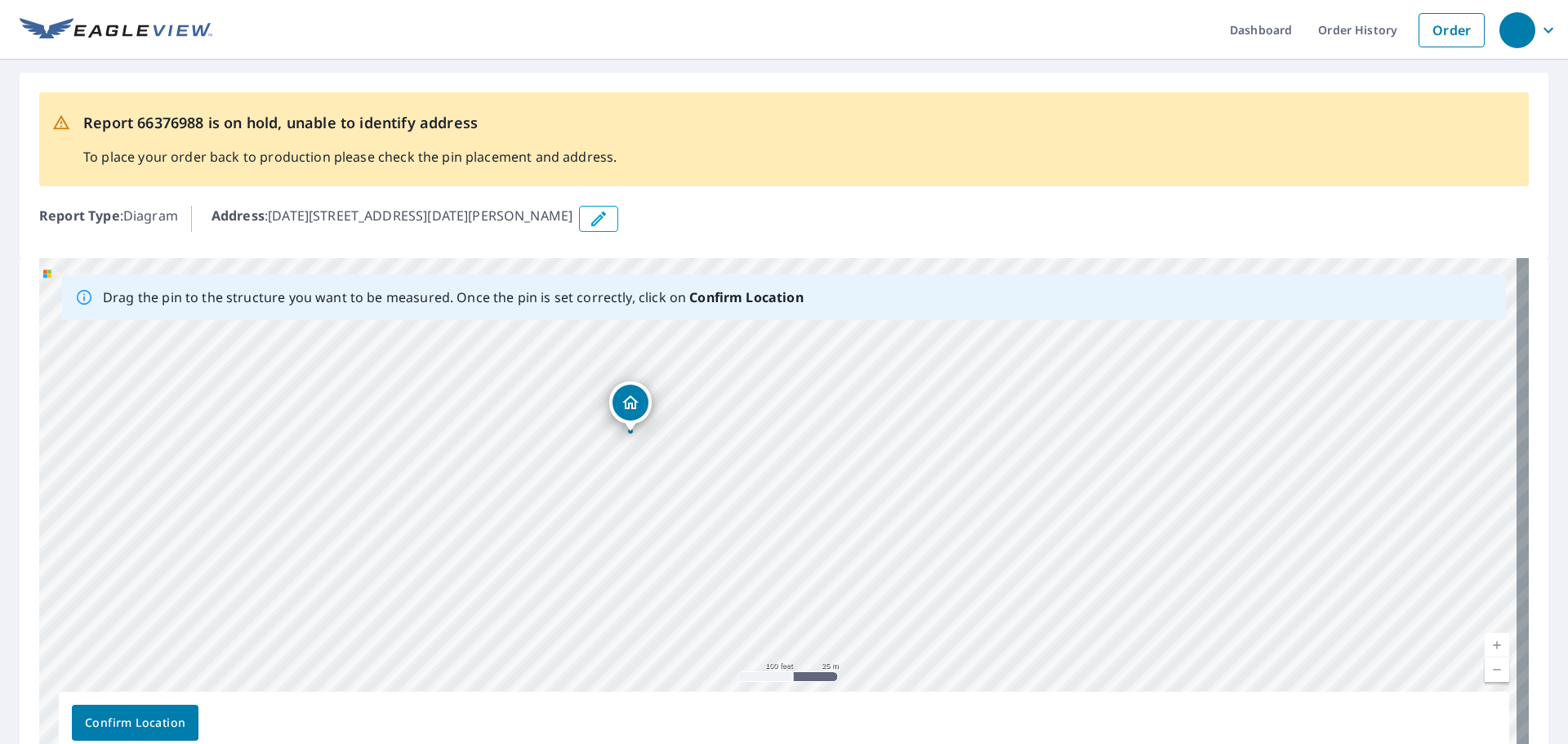 drag, startPoint x: 629, startPoint y: 419, endPoint x: 626, endPoint y: 407, distance: 12.369317 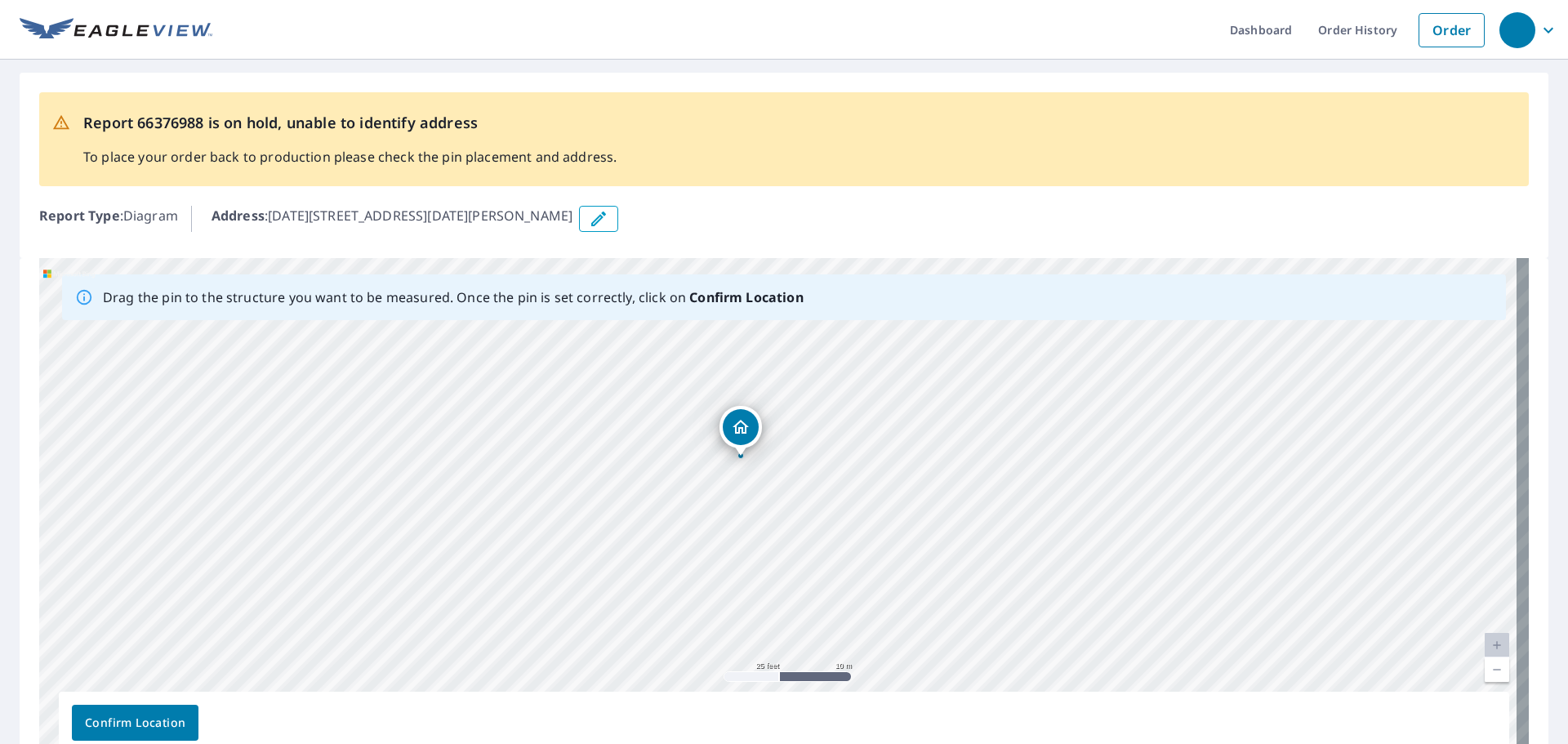 drag, startPoint x: 750, startPoint y: 434, endPoint x: 736, endPoint y: 436, distance: 14.142136 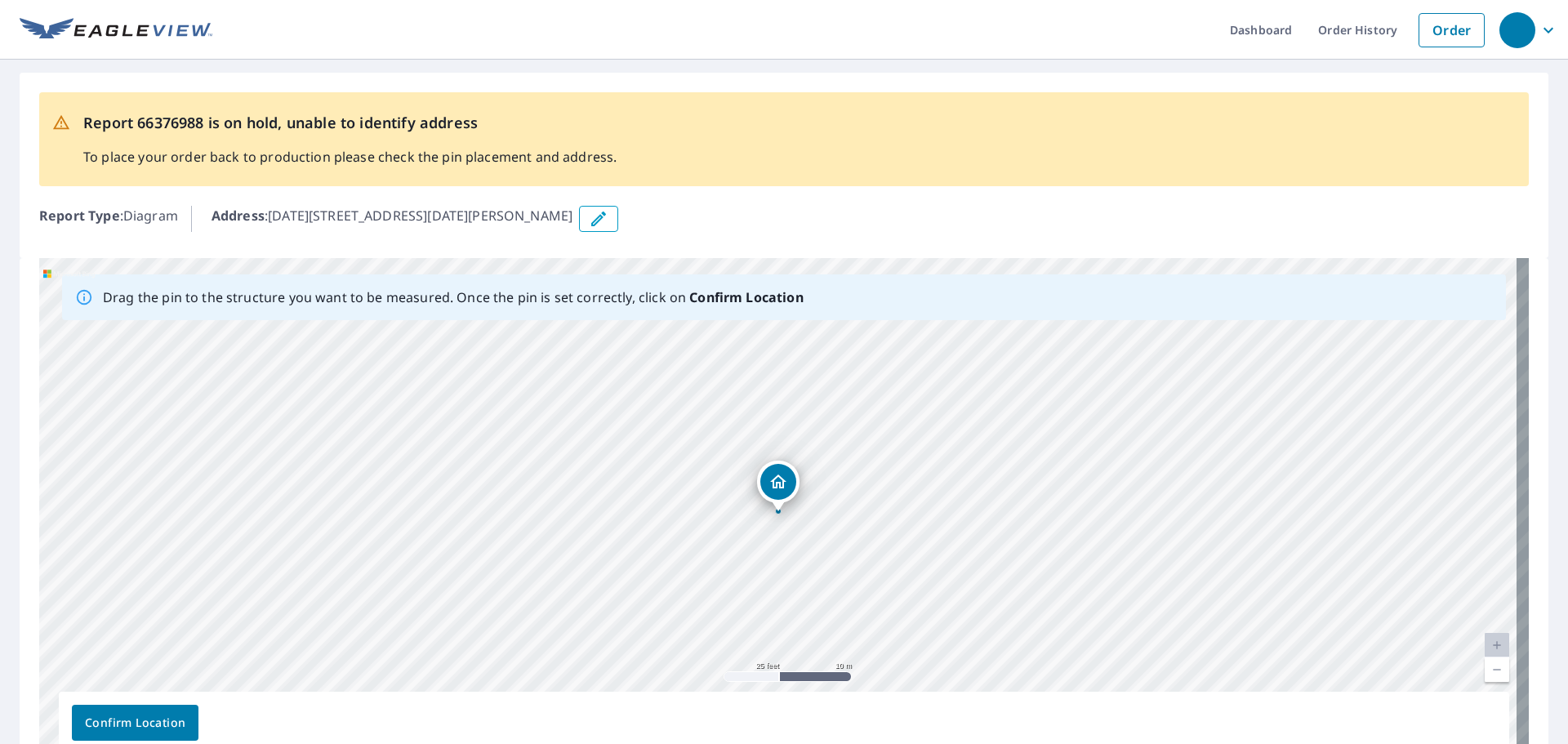 click on "Confirm Location" at bounding box center (135, 723) 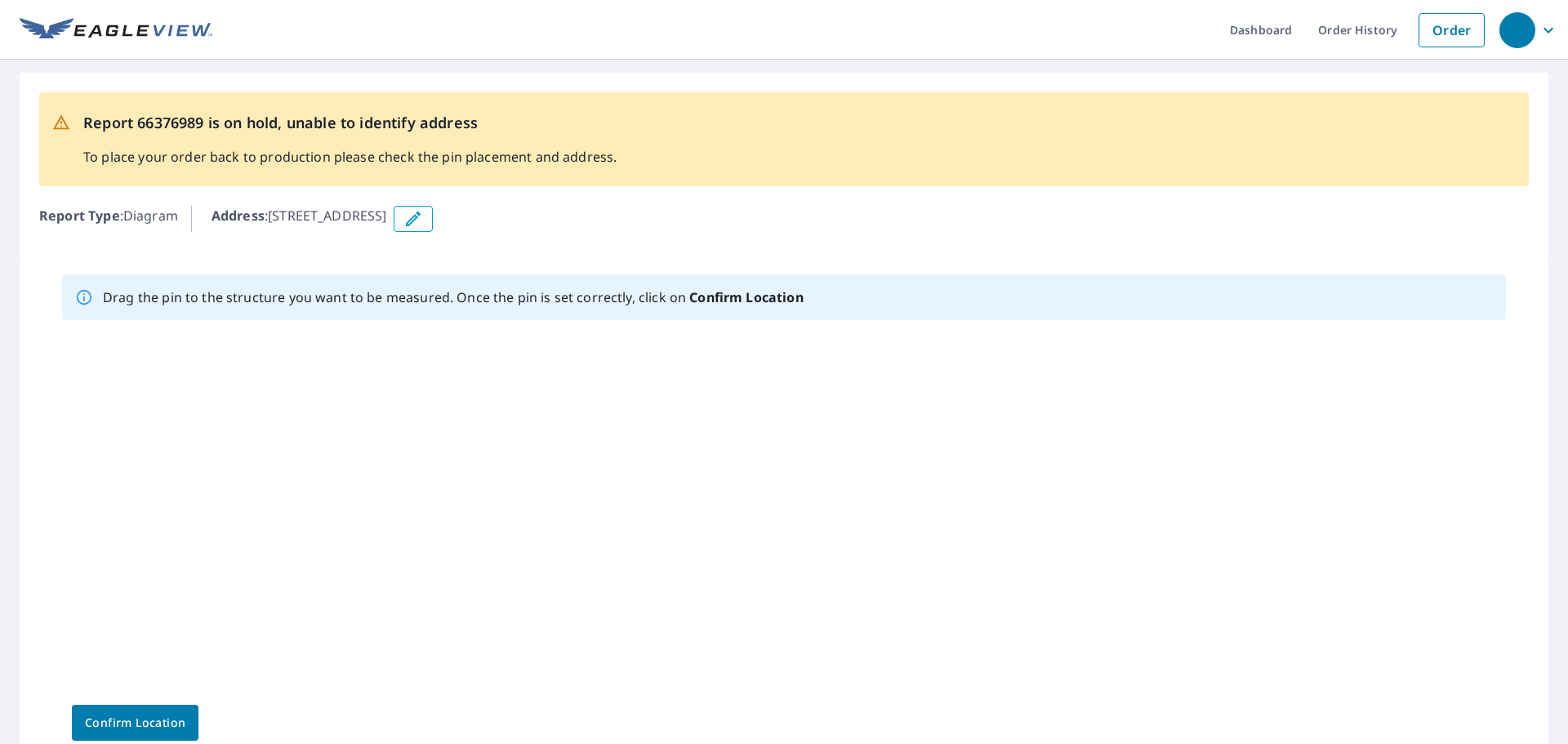 scroll, scrollTop: 0, scrollLeft: 0, axis: both 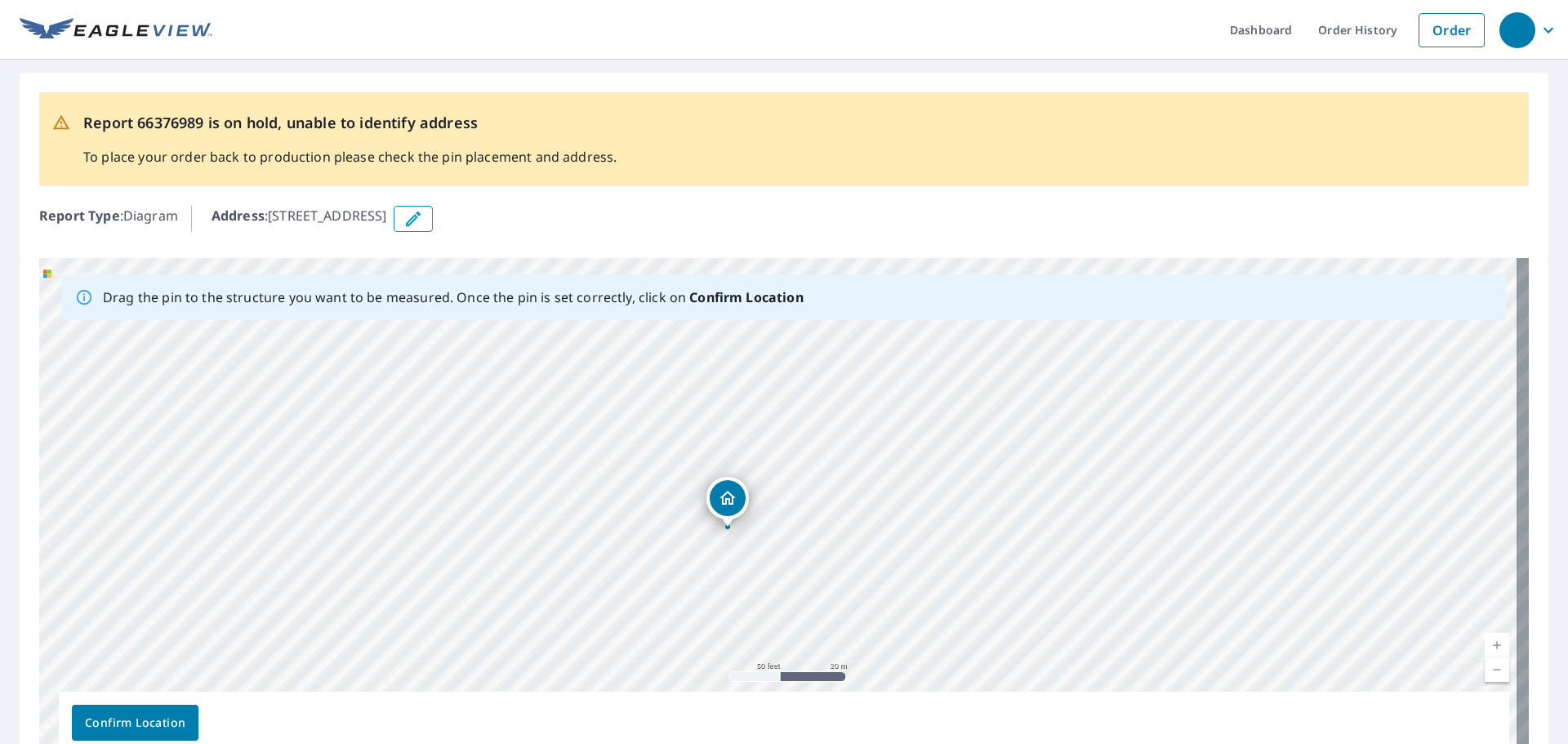 drag, startPoint x: 742, startPoint y: 490, endPoint x: 720, endPoint y: 497, distance: 23.086793 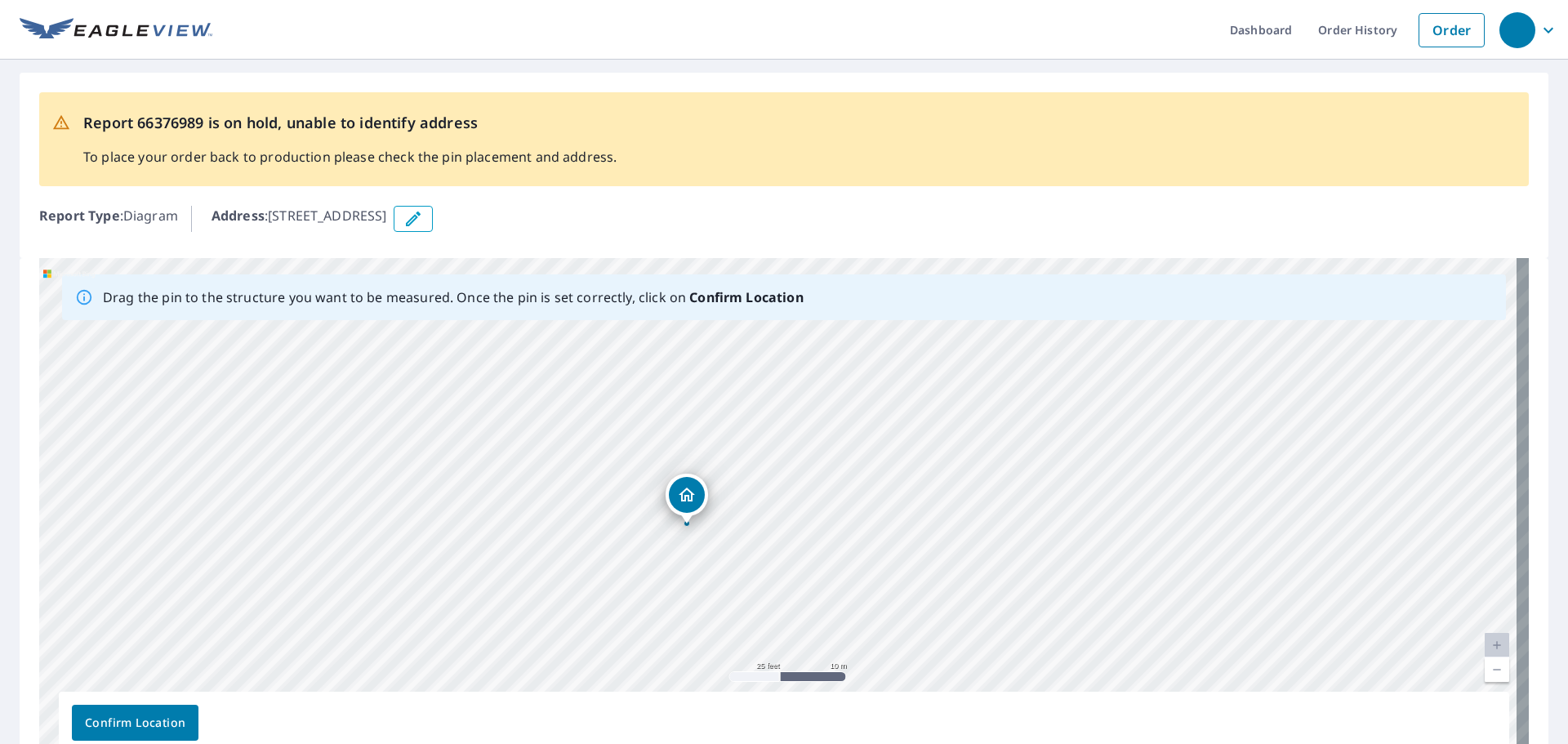 drag, startPoint x: 732, startPoint y: 466, endPoint x: 679, endPoint y: 495, distance: 60.41523 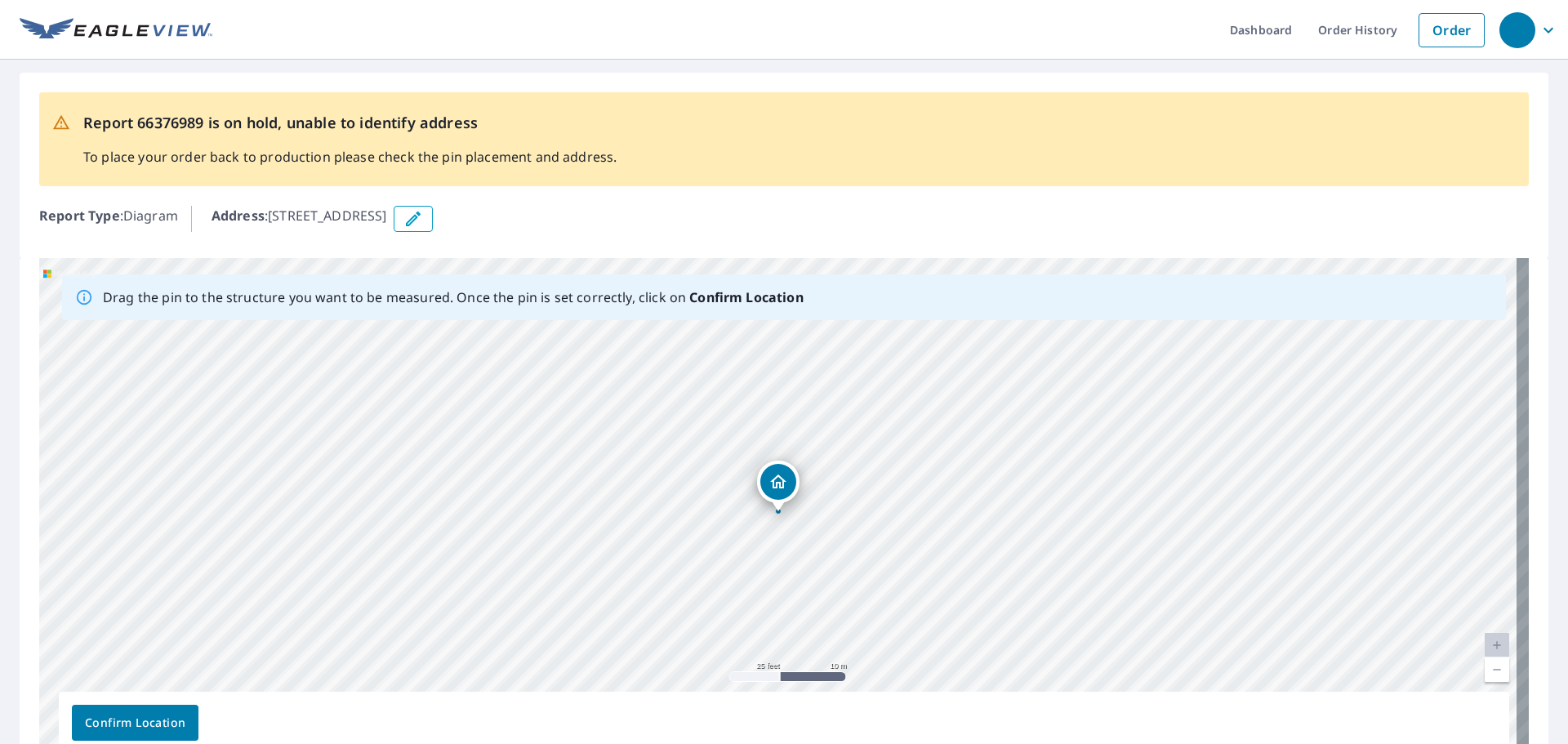click on "Confirm Location" at bounding box center [135, 723] 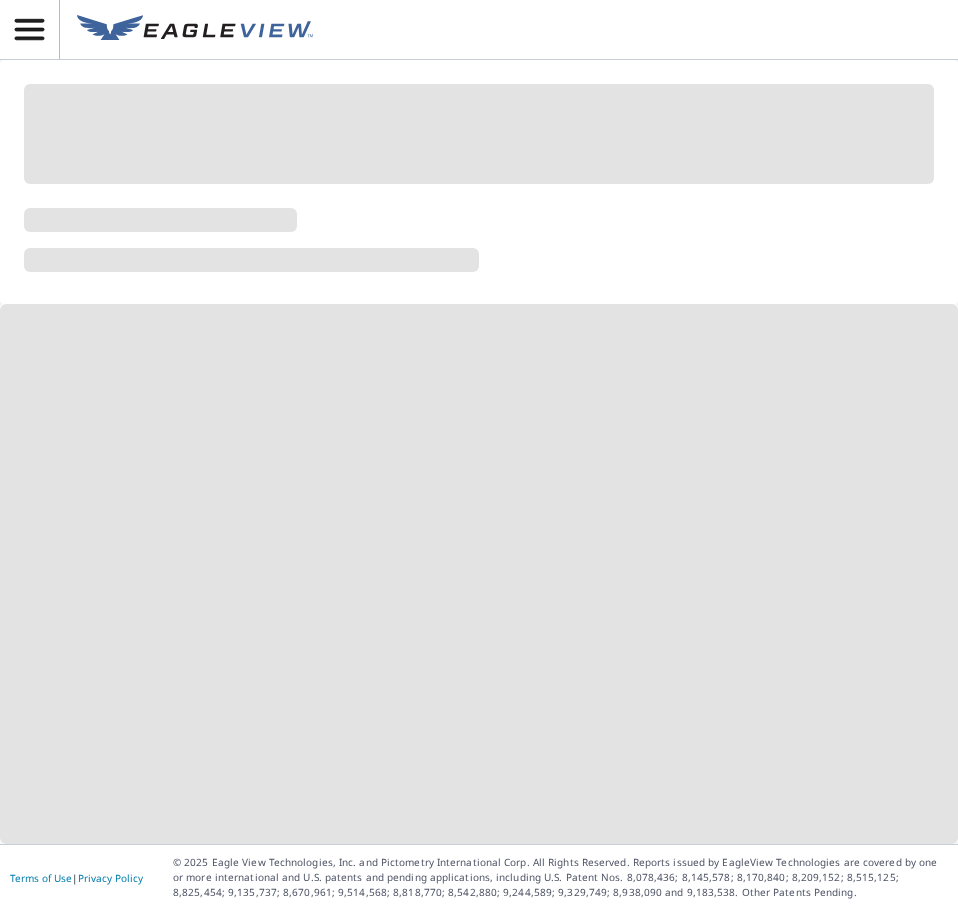 scroll, scrollTop: 0, scrollLeft: 0, axis: both 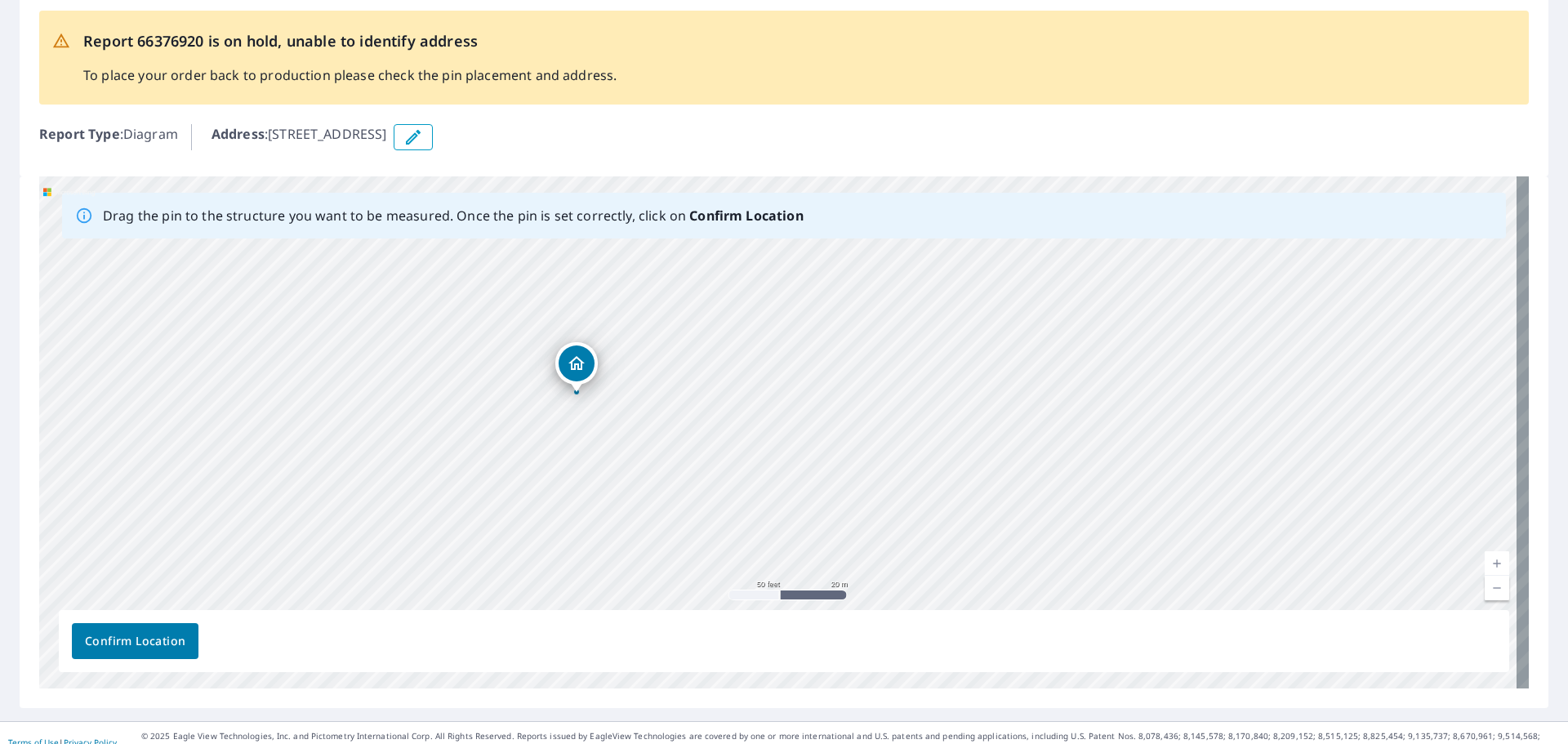 drag, startPoint x: 822, startPoint y: 511, endPoint x: 587, endPoint y: 437, distance: 246.37573 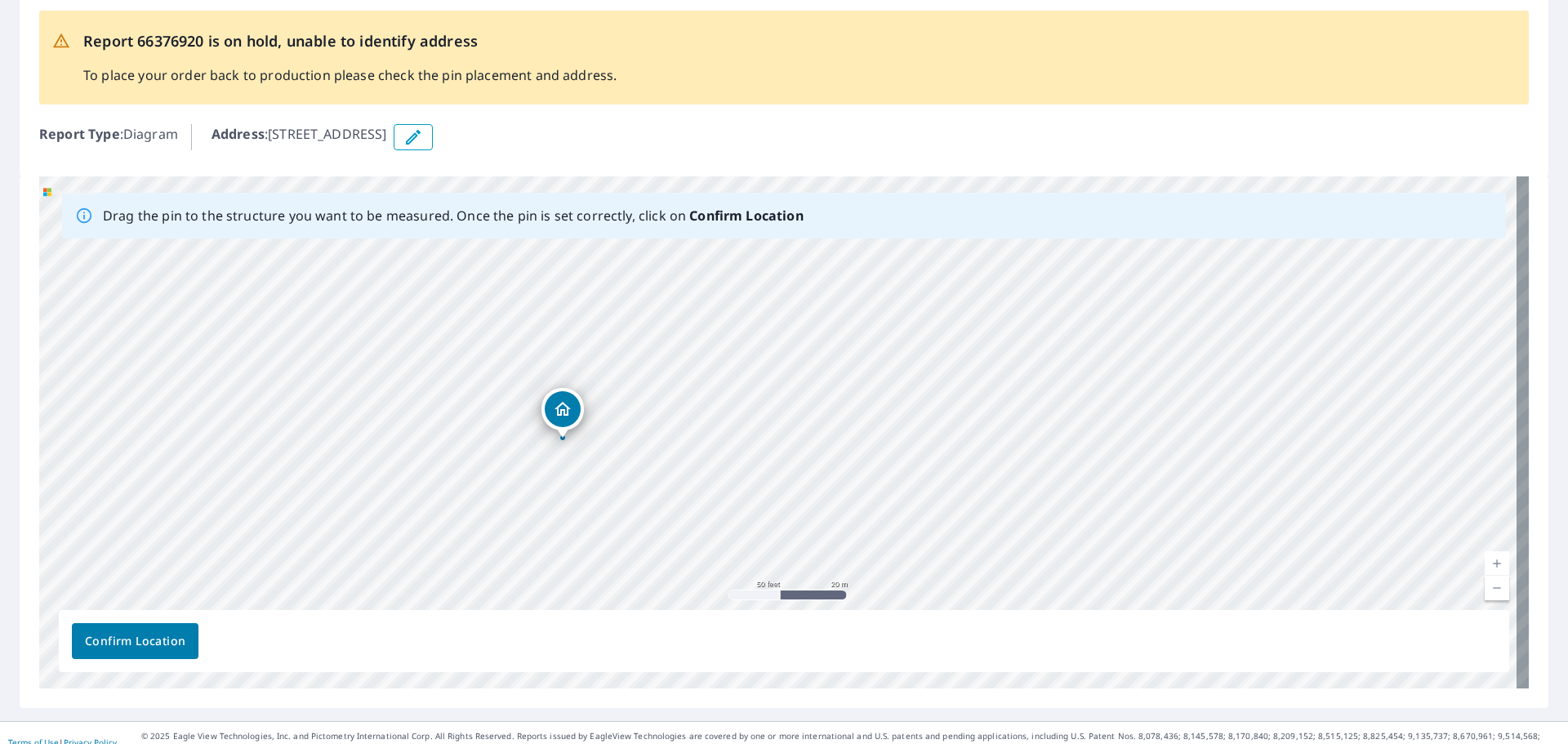 drag, startPoint x: 566, startPoint y: 364, endPoint x: 564, endPoint y: 411, distance: 47.04253 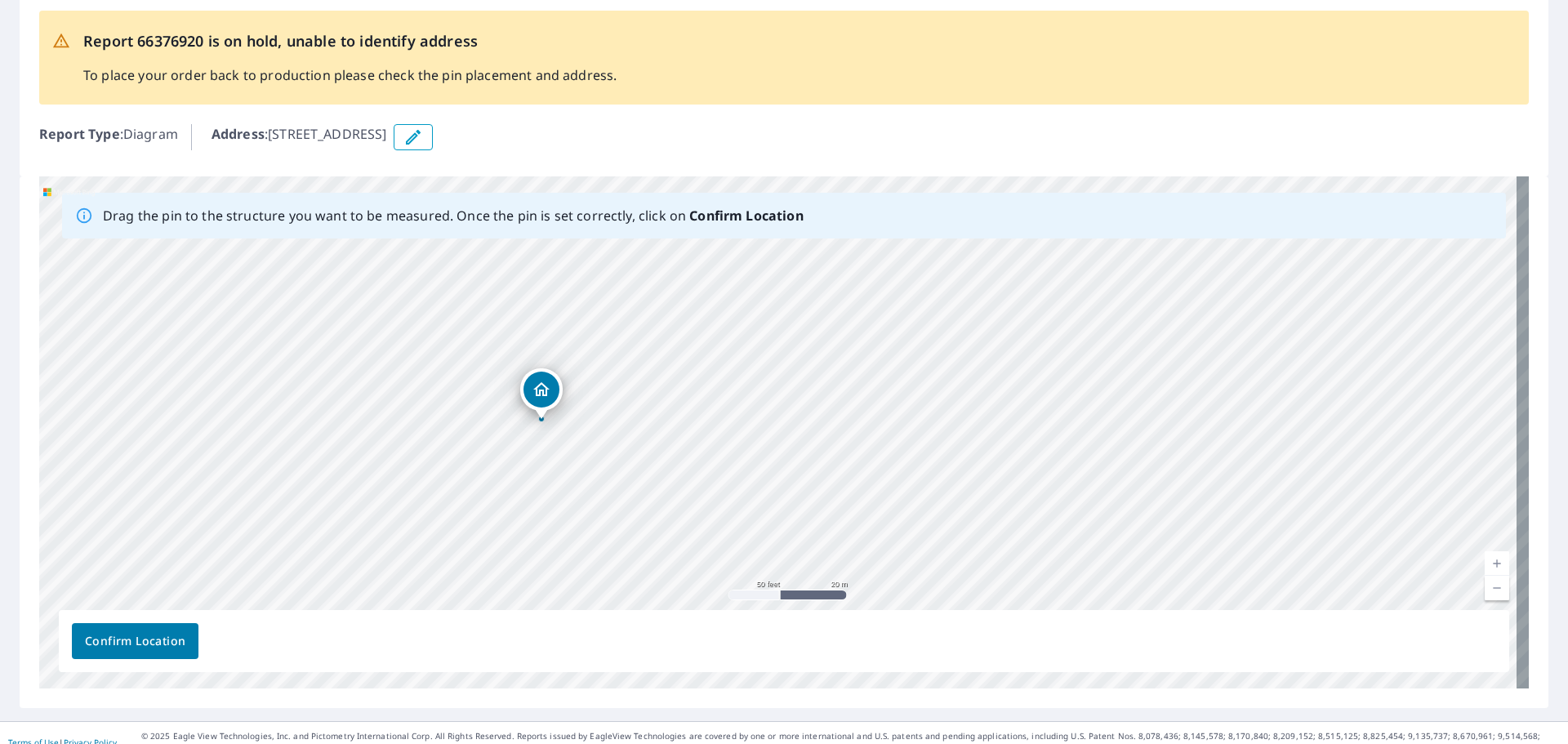 drag, startPoint x: 695, startPoint y: 478, endPoint x: 458, endPoint y: 467, distance: 237.25514 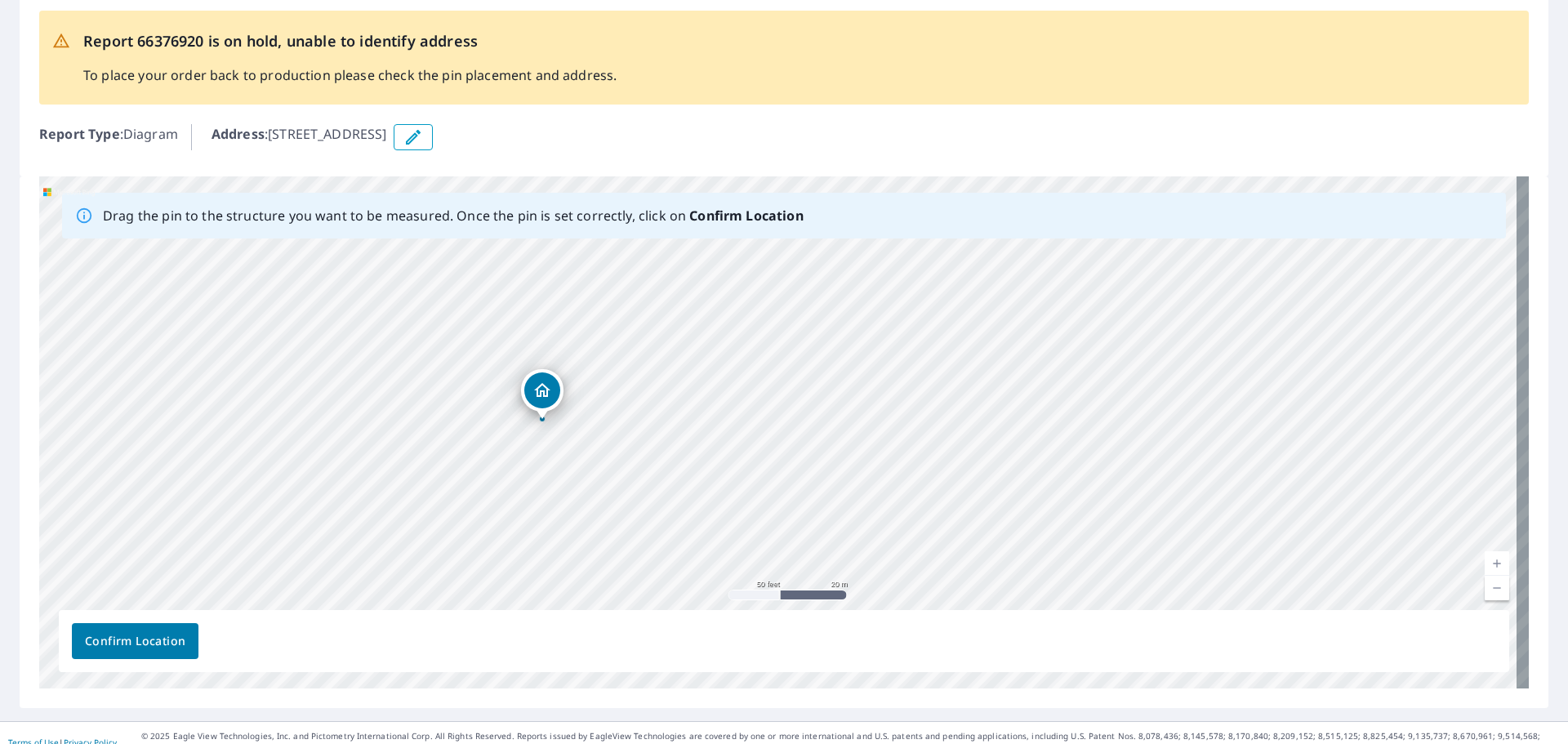 click on "Confirm Location" at bounding box center [135, 641] 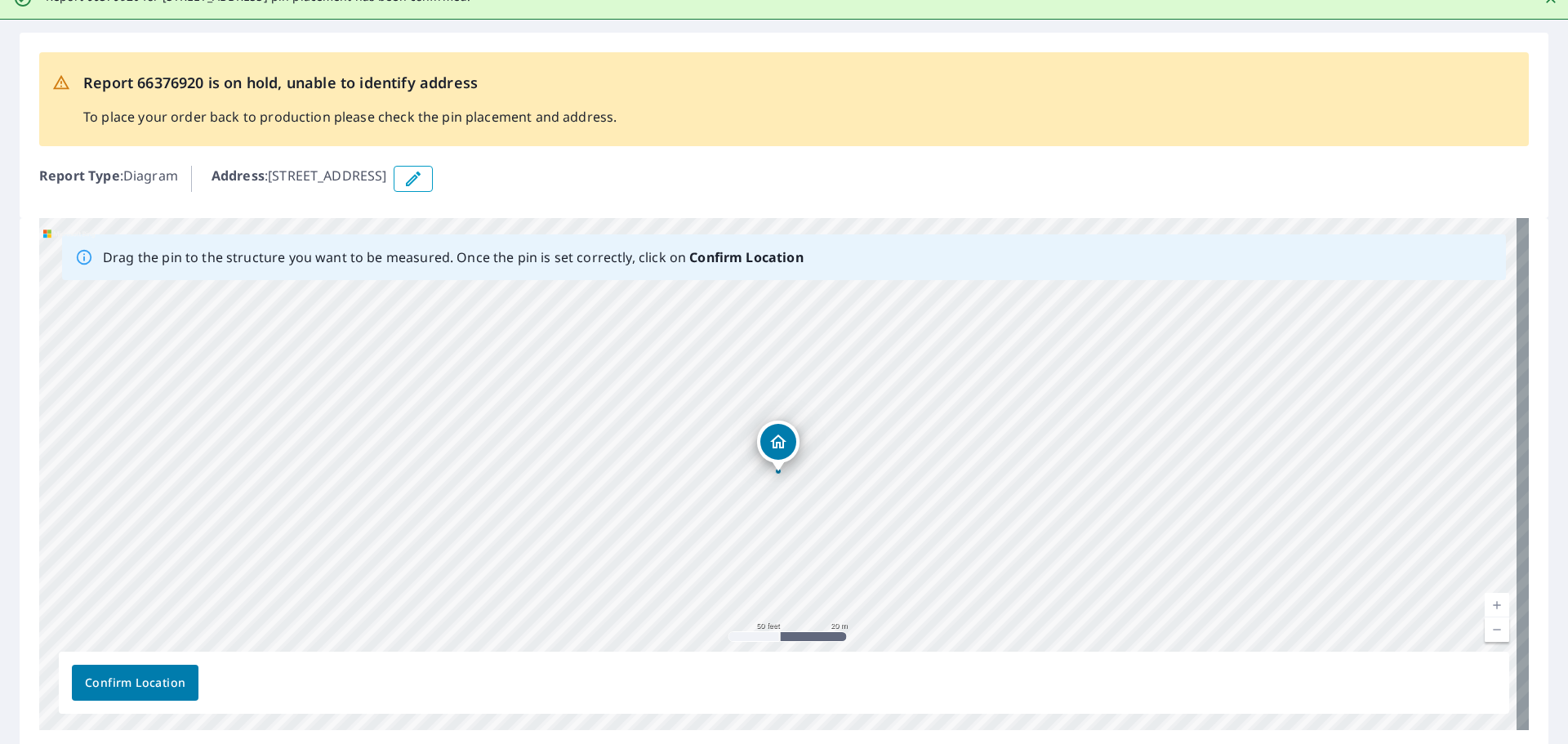 scroll, scrollTop: 0, scrollLeft: 0, axis: both 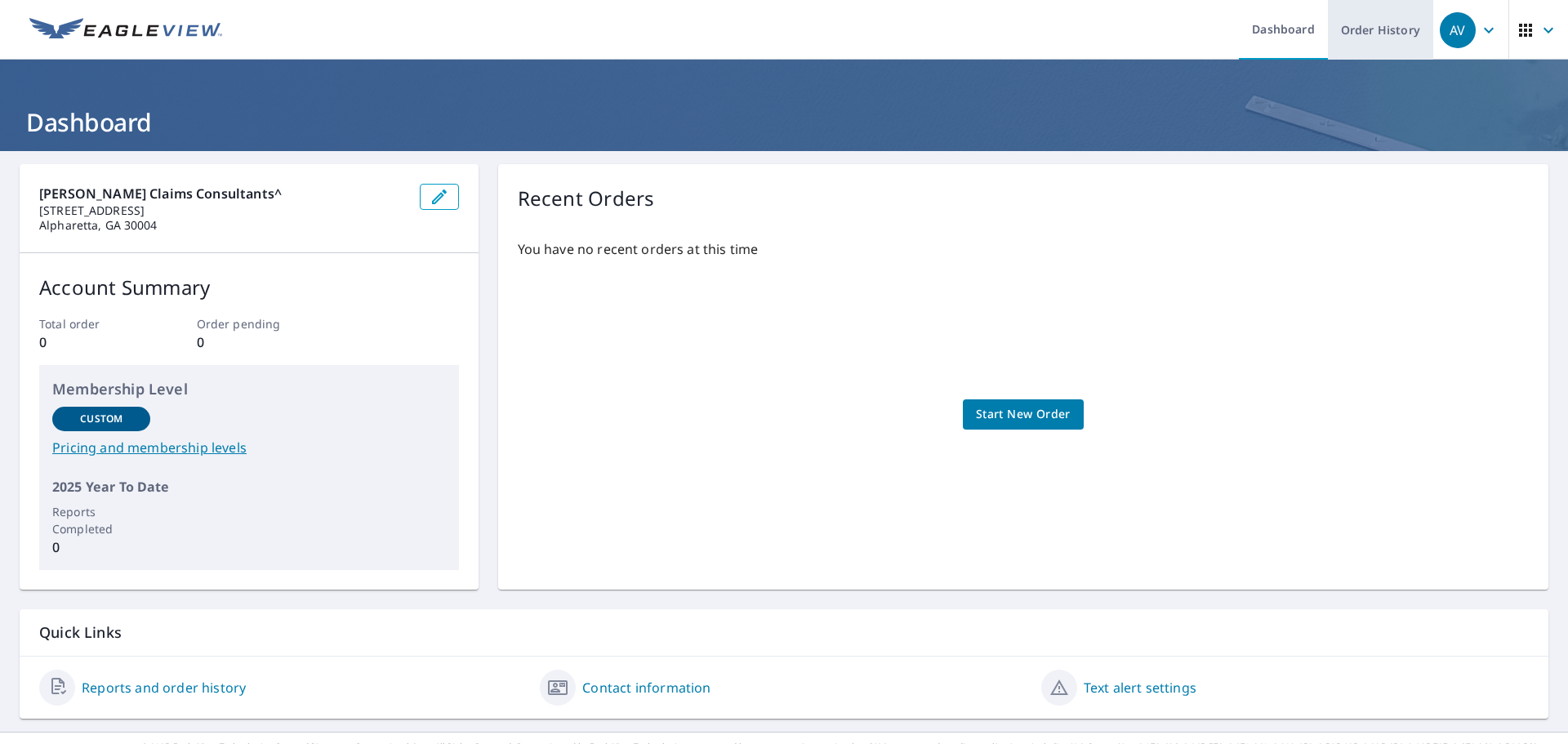 click on "Order History" at bounding box center (1380, 29) 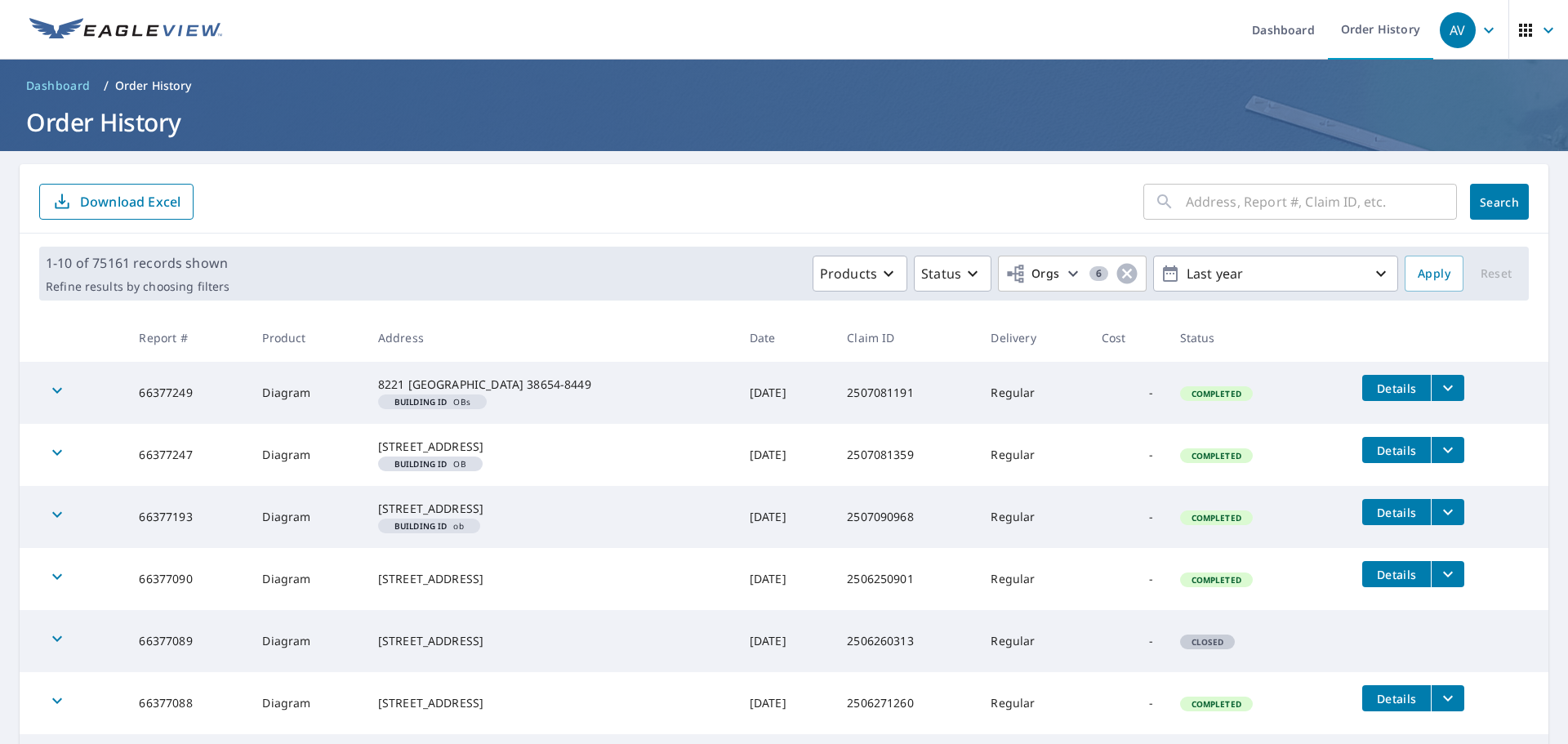 click at bounding box center (1321, 202) 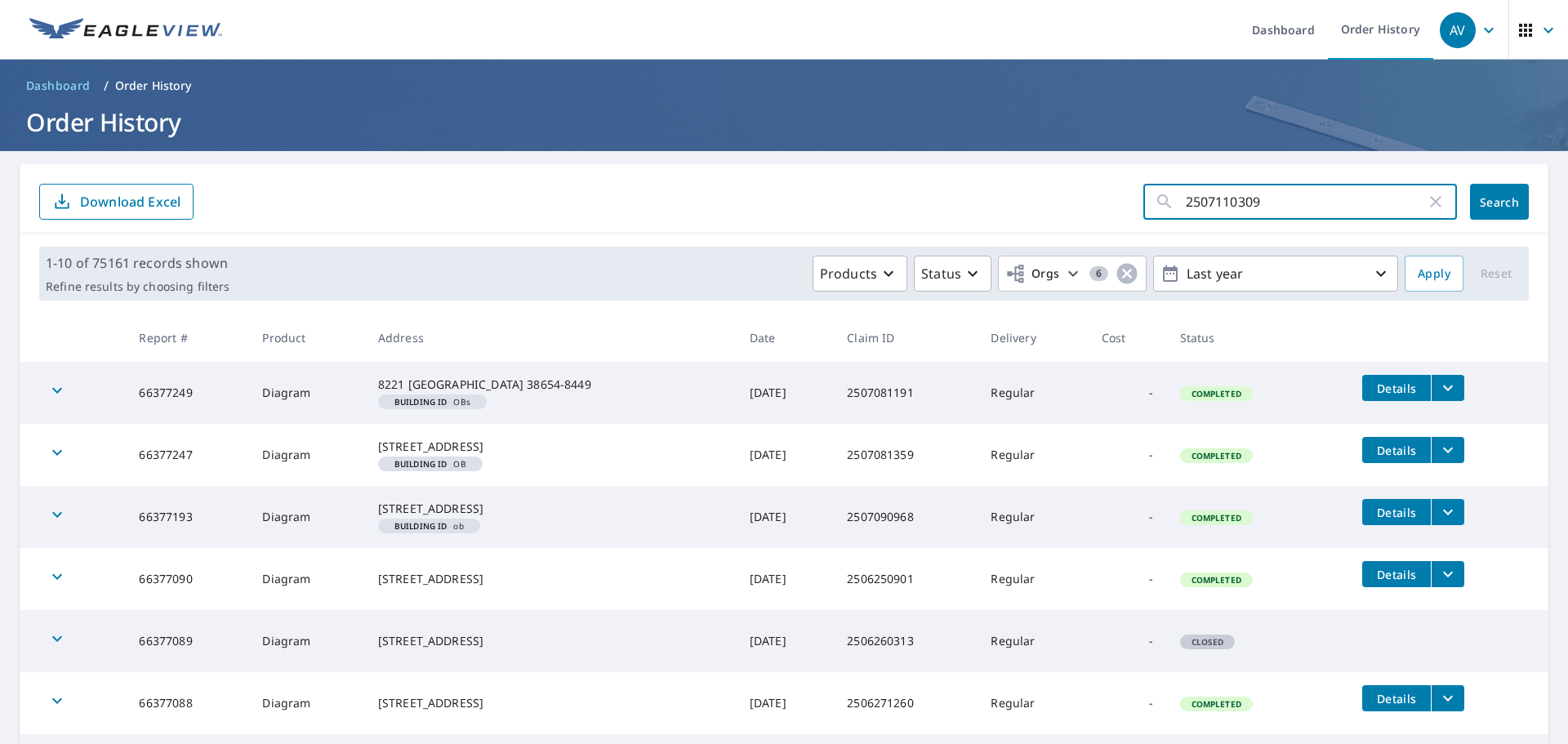 type on "2507110309" 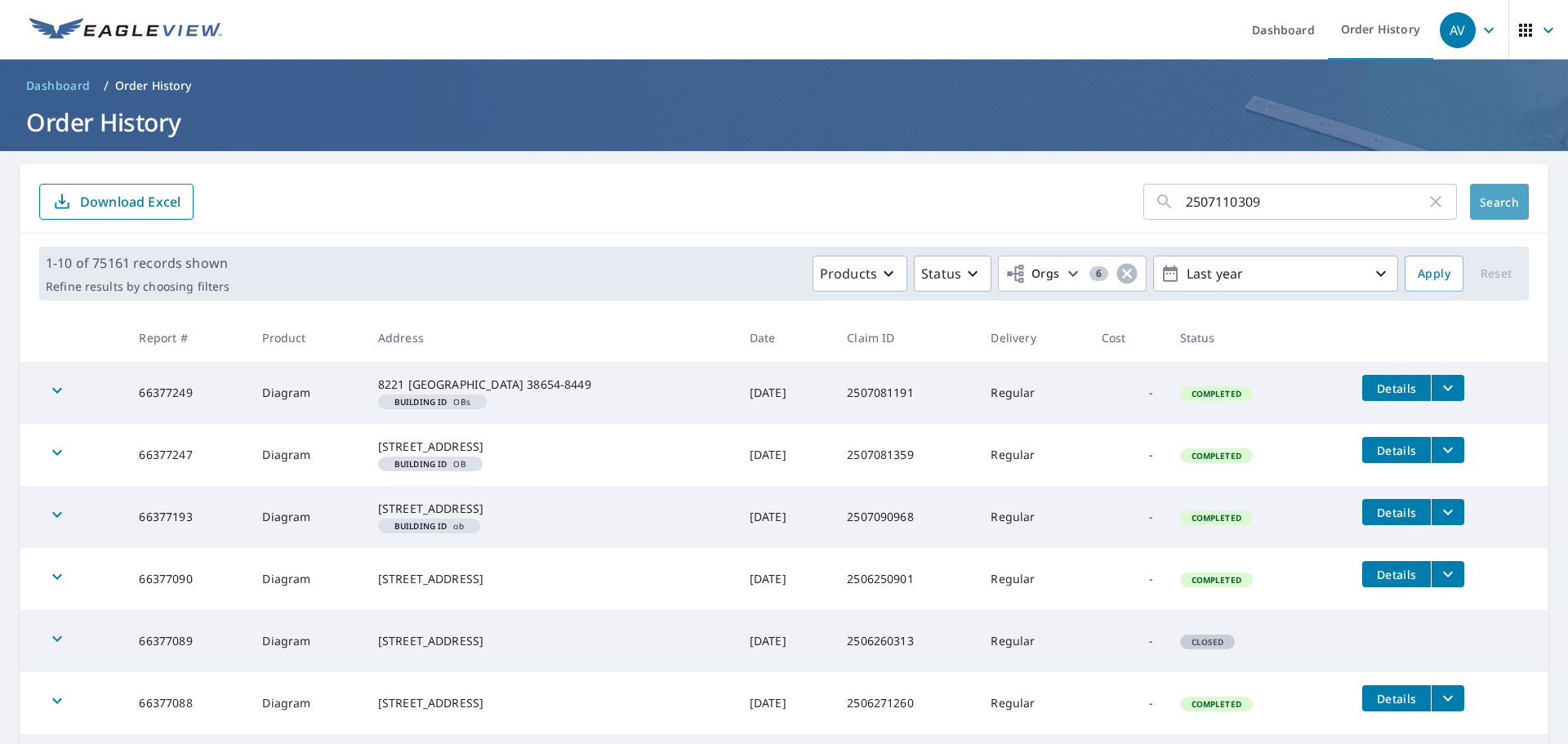 click on "Search" at bounding box center (1499, 202) 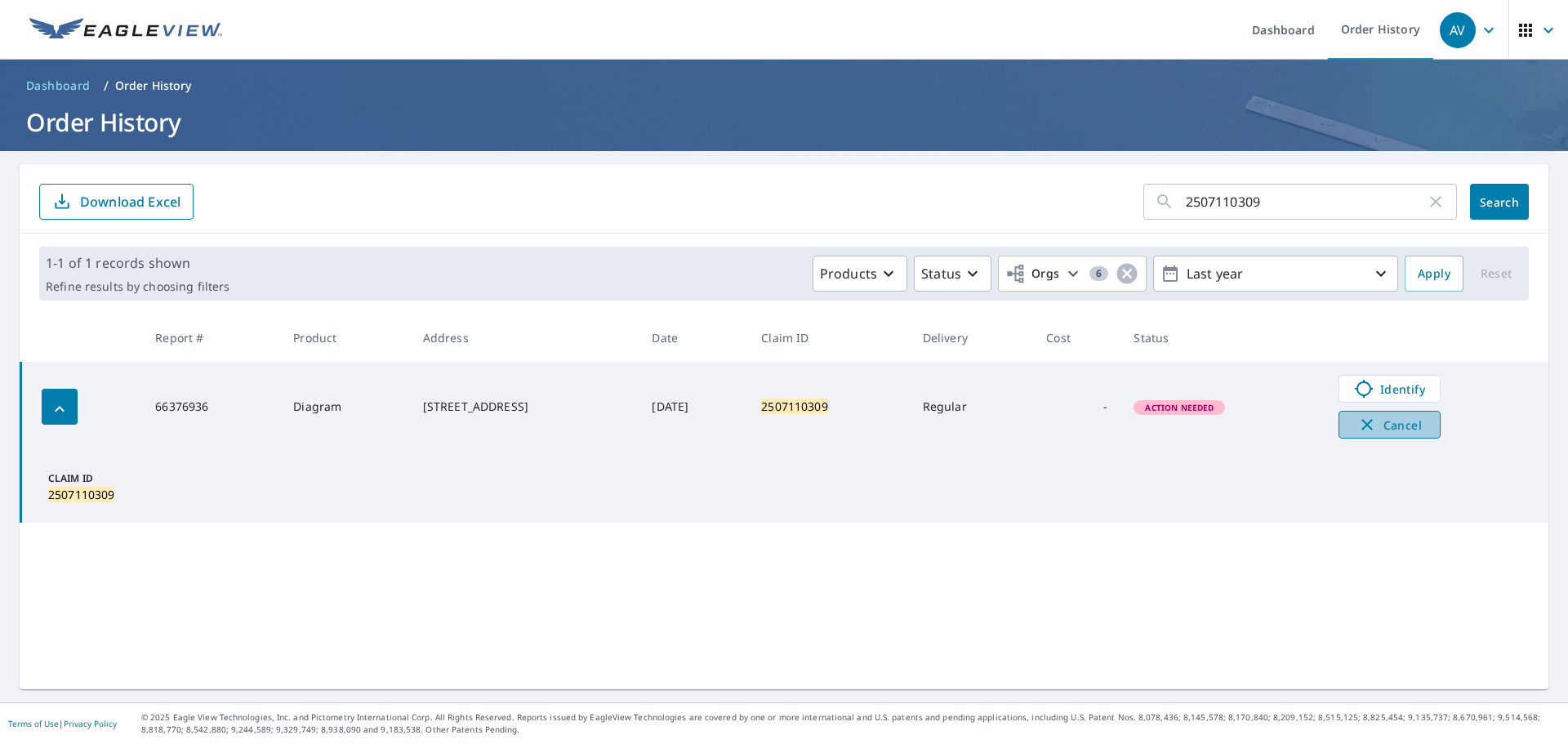 click on "Cancel" at bounding box center (1389, 425) 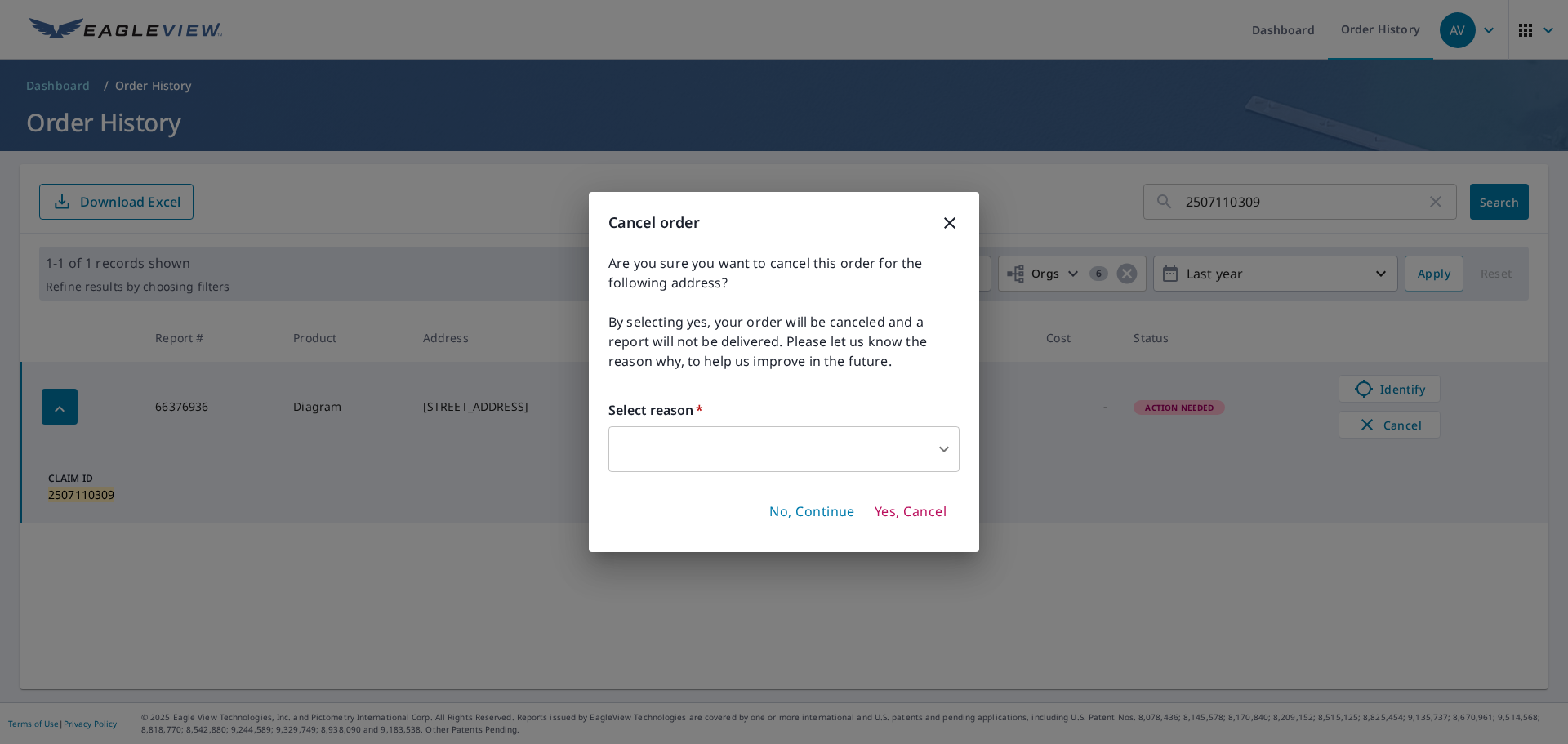 click on "AV AV
Dashboard Order History AV Dashboard / Order History Order History 2507110309 ​ Search Download Excel 1-1 of 1 records shown Refine results by choosing filters Products Status Orgs 6 Last year Apply Reset Report # Product Address Date Claim ID Delivery Cost Status 66376936 Diagram [STREET_ADDRESS] [DATE] 2507110309 Regular - Action Needed Identify Cancel Claim ID 2507110309 Terms of Use  |  Privacy Policy © 2025 Eagle View Technologies, Inc. and Pictometry International Corp. All Rights Reserved. Reports issued by EagleView Technologies are covered by   one or more international and U.S. patents and pending applications, including U.S. Patent Nos. 8,078,436; 8,145,578; 8,170,840; 8,209,152;   8,515,125; 8,825,454; 9,135,737; 8,670,961; 9,514,568; 8,818,770; 8,542,880; 9,244,589; 9,329,749; 8,938,090 and 9,183,538. Other Patents Pending.
Cancel order Select reason   * ​ ​ No, Continue Yes, Cancel" at bounding box center [784, 372] 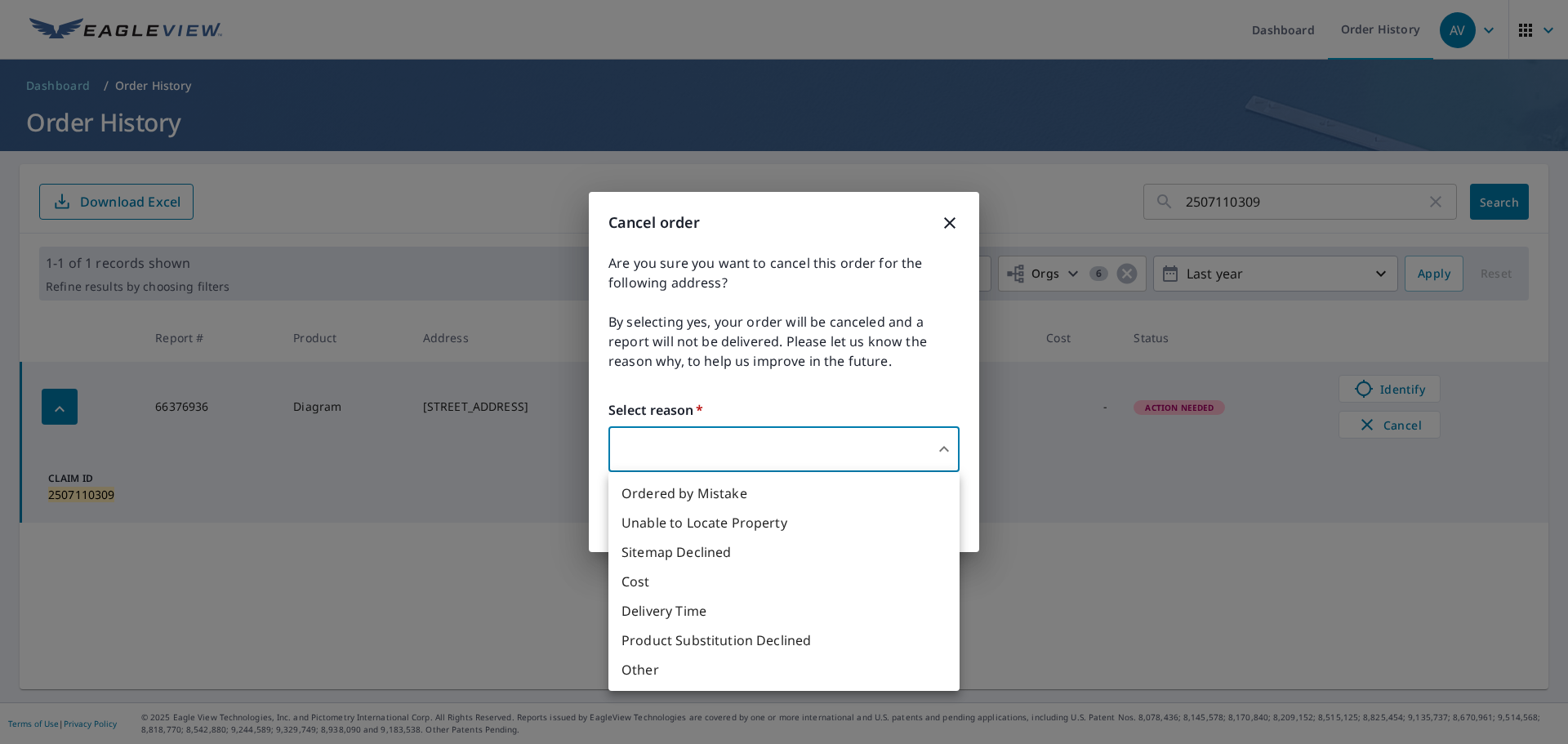 click on "Unable to Locate Property" at bounding box center (784, 523) 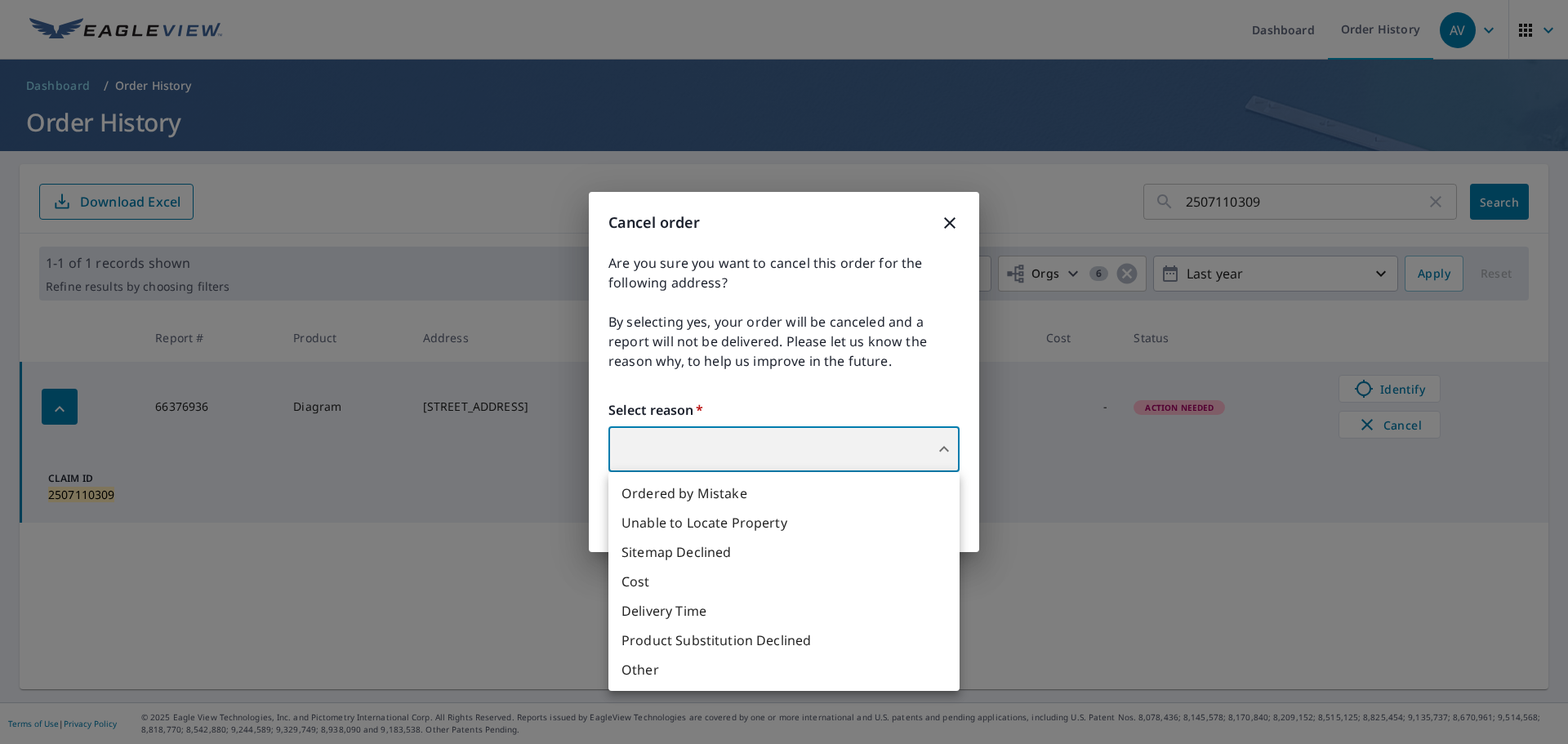 type on "31" 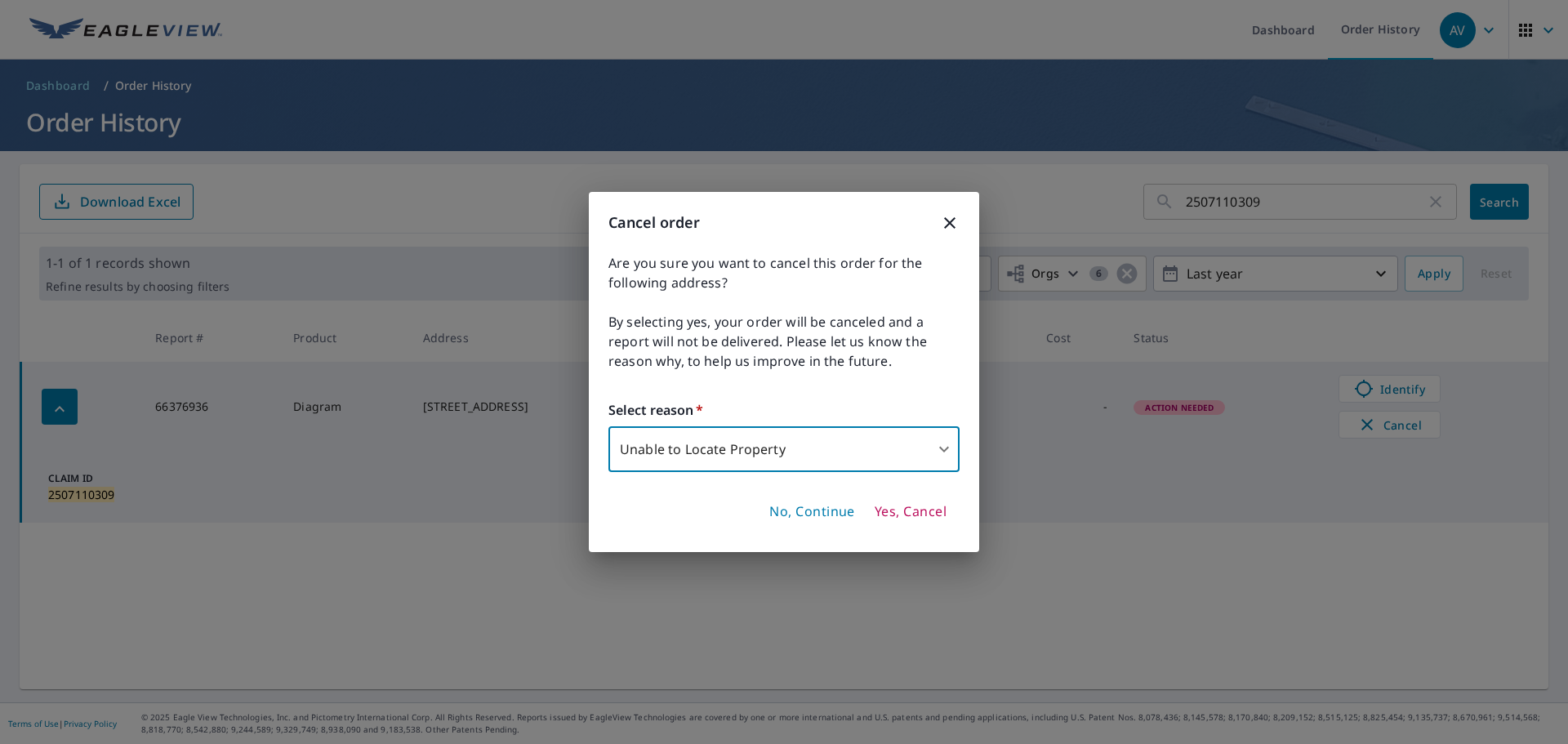 click on "Yes, Cancel" at bounding box center (911, 512) 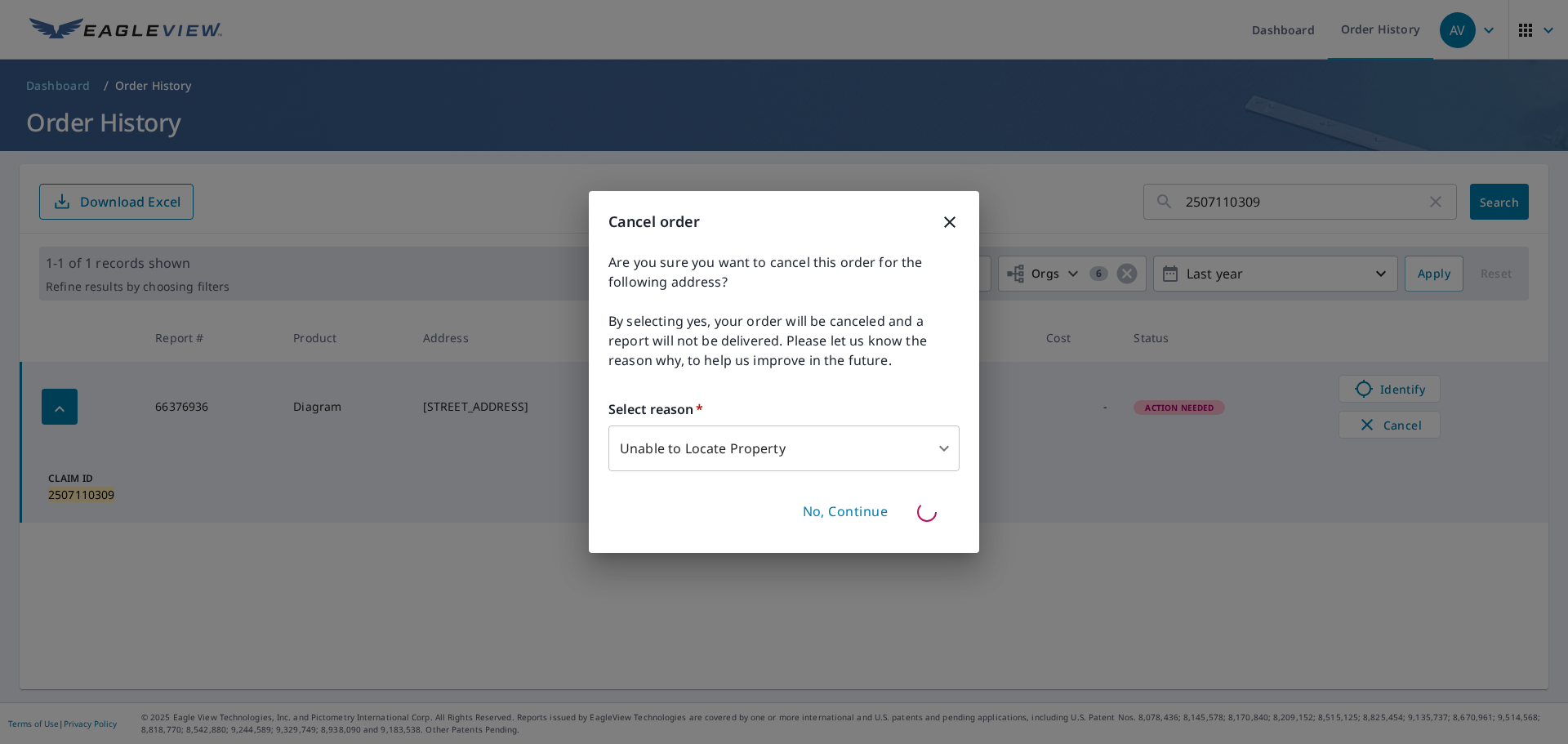 type 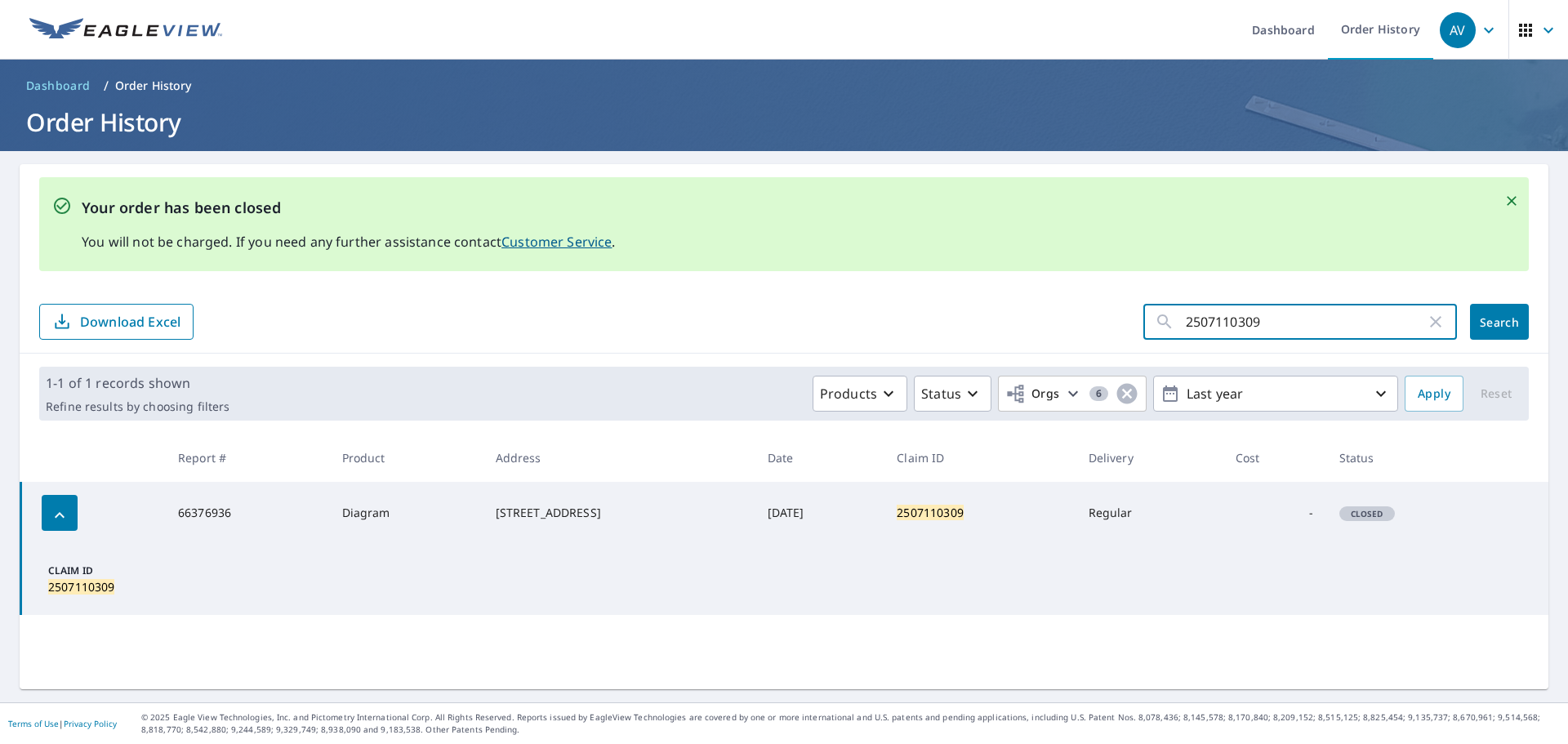 click on "2507110309" at bounding box center [1306, 322] 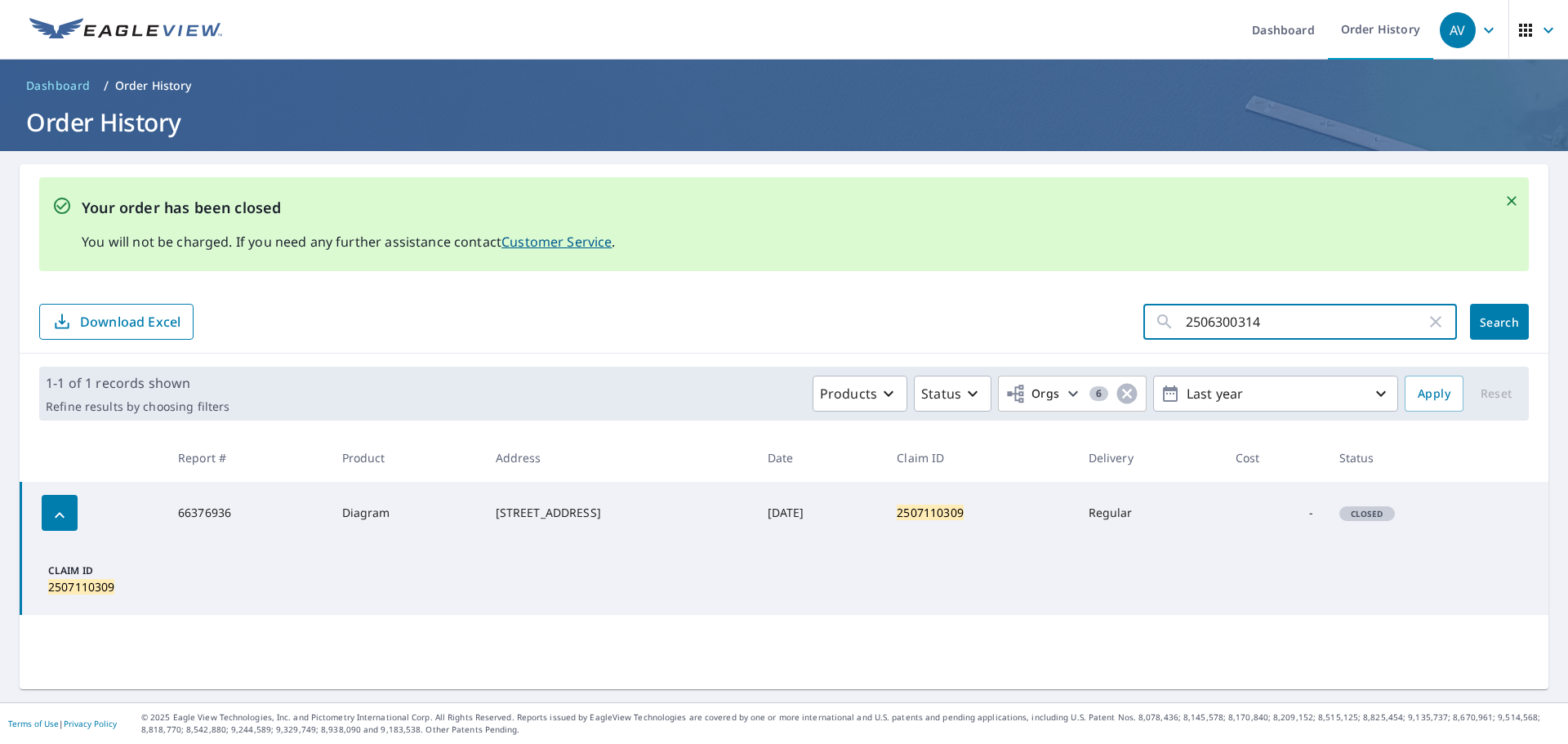 type on "2506300314" 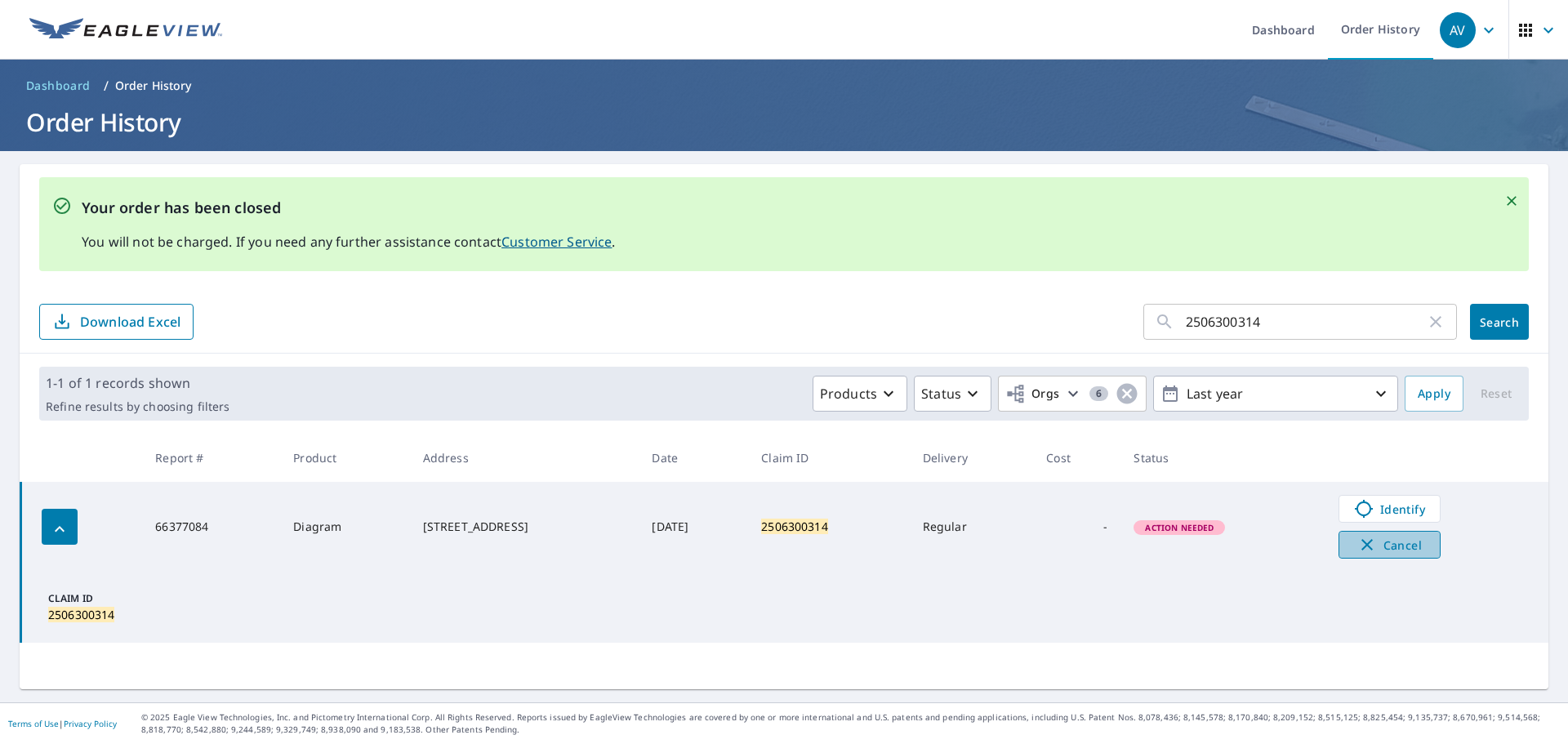 click on "Cancel" at bounding box center [1389, 545] 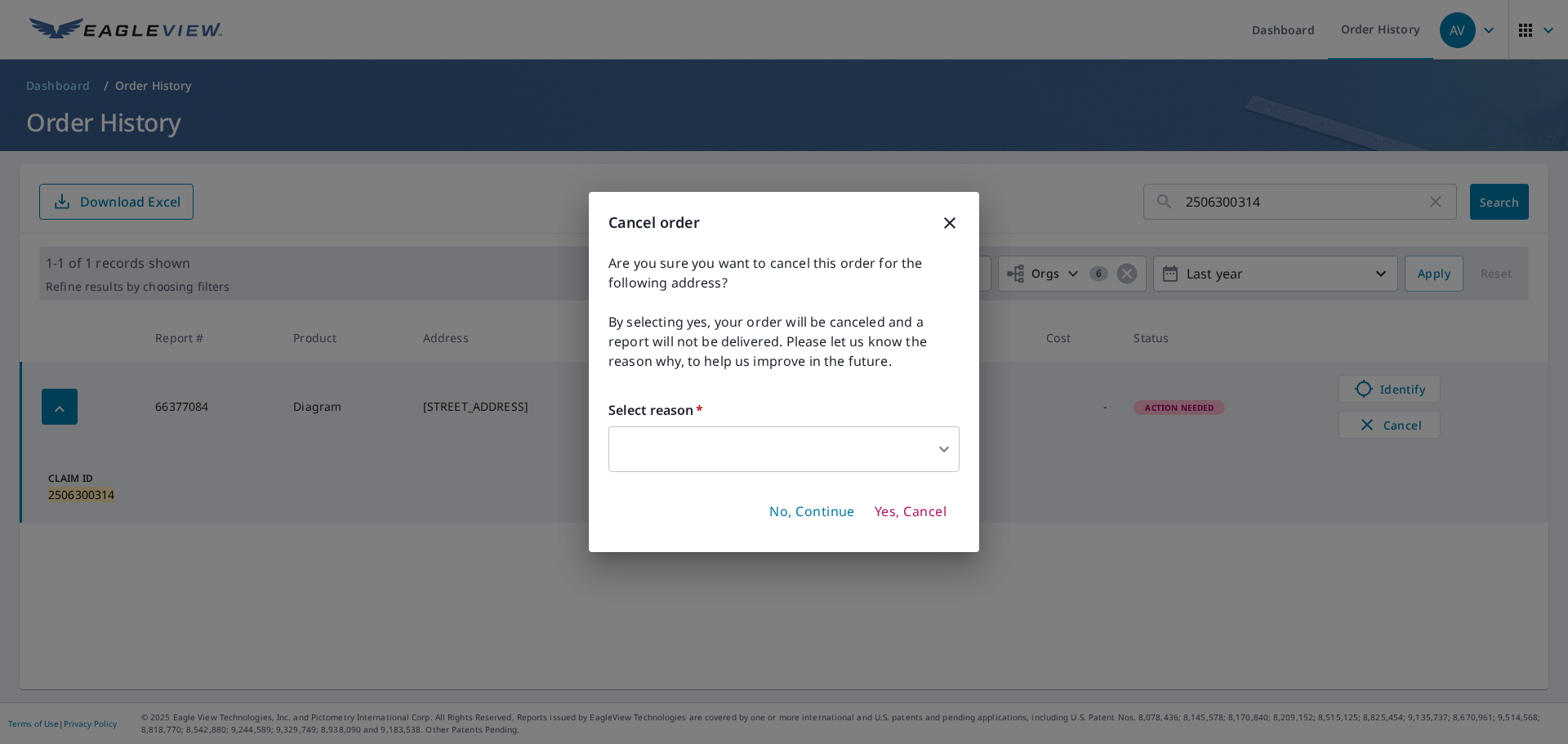 click on "AV AV
Dashboard Order History AV Dashboard / Order History Order History 2506300314 ​ Search Download Excel 1-1 of 1 records shown Refine results by choosing filters Products Status Orgs 6 Last year Apply Reset Report # Product Address Date Claim ID Delivery Cost Status 66377084 Diagram [STREET_ADDRESS] [DATE] 2506300314 Regular - Action Needed Identify Cancel Claim ID 2506300314 Terms of Use  |  Privacy Policy © 2025 Eagle View Technologies, Inc. and Pictometry International Corp. All Rights Reserved. Reports issued by EagleView Technologies are covered by   one or more international and U.S. patents and pending applications, including U.S. Patent Nos. 8,078,436; 8,145,578; 8,170,840; 8,209,152;   8,515,125; 8,825,454; 9,135,737; 8,670,961; 9,514,568; 8,818,770; 8,542,880; 9,244,589; 9,329,749; 8,938,090 and 9,183,538. Other Patents Pending.
Cancel order Select reason   * ​ ​ No, Continue Yes, Cancel" at bounding box center [784, 372] 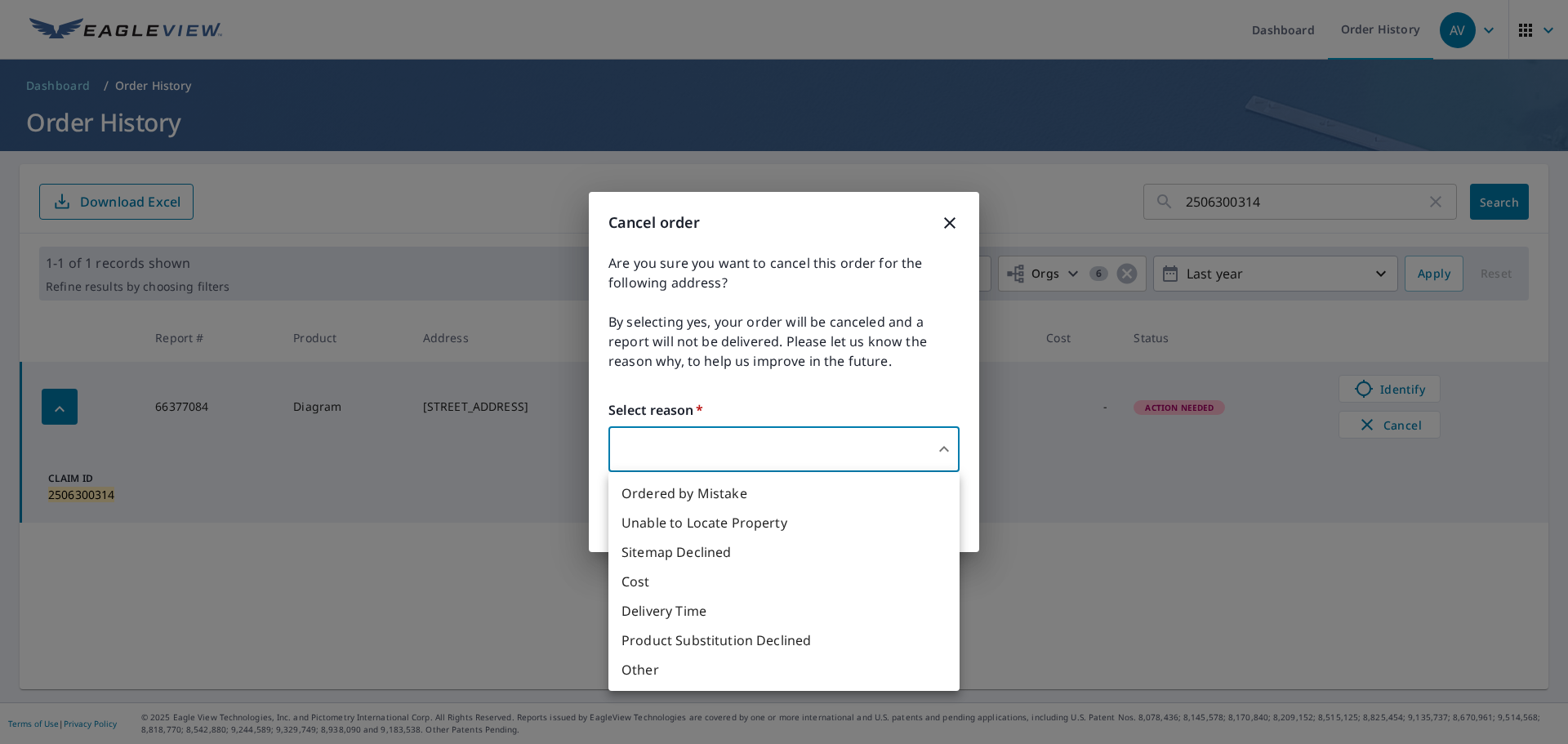 click on "Unable to Locate Property" at bounding box center (784, 523) 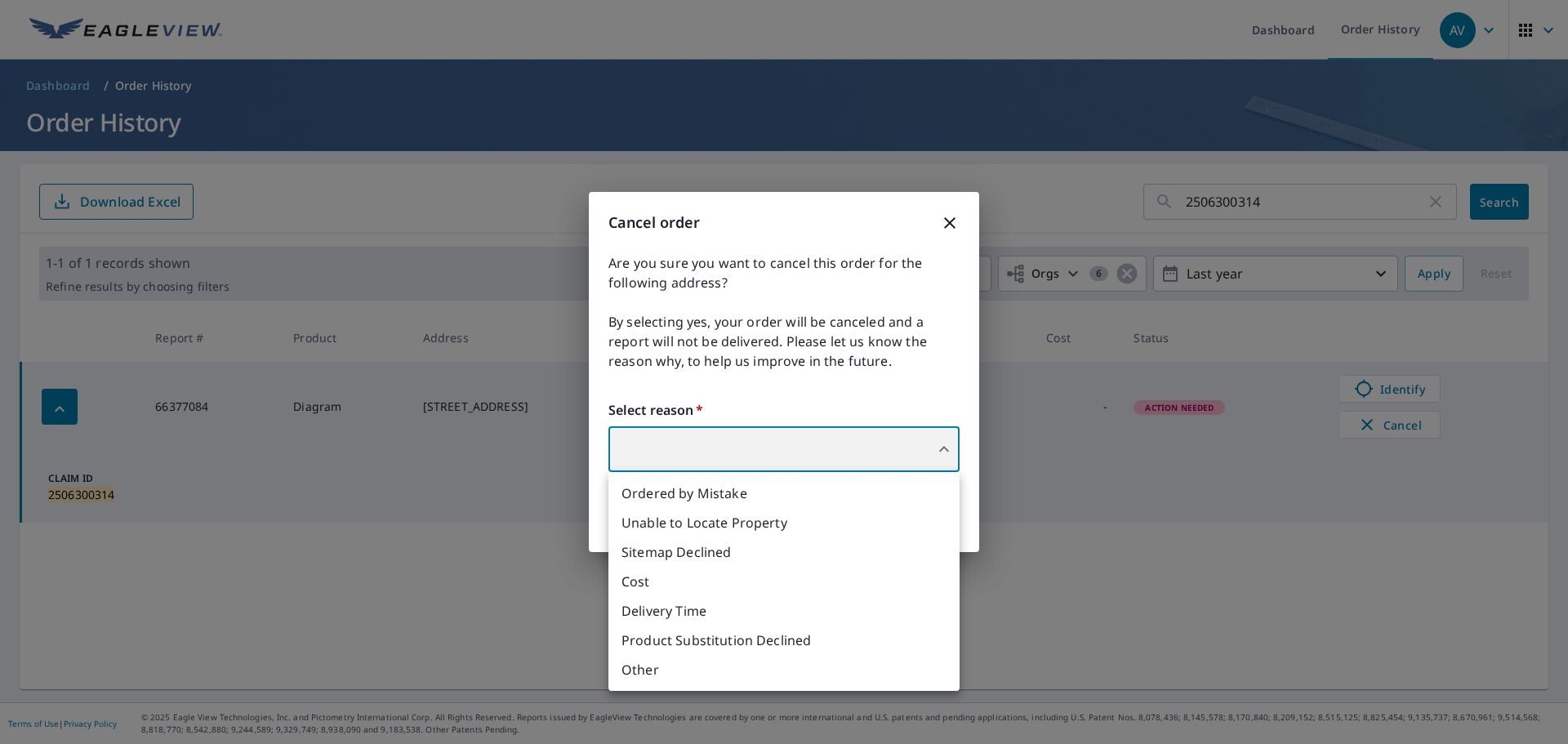 type on "31" 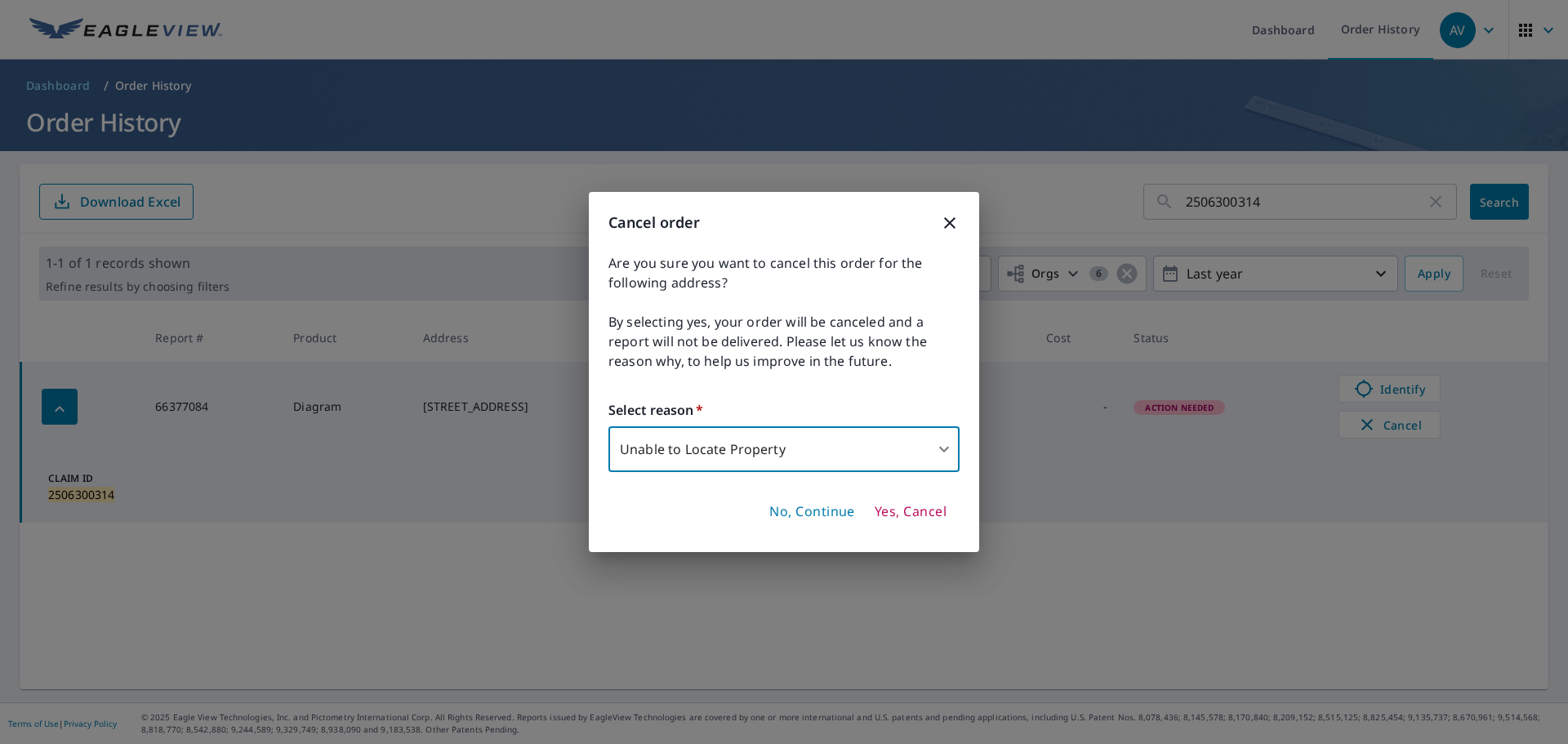 click on "Yes, Cancel" at bounding box center (911, 512) 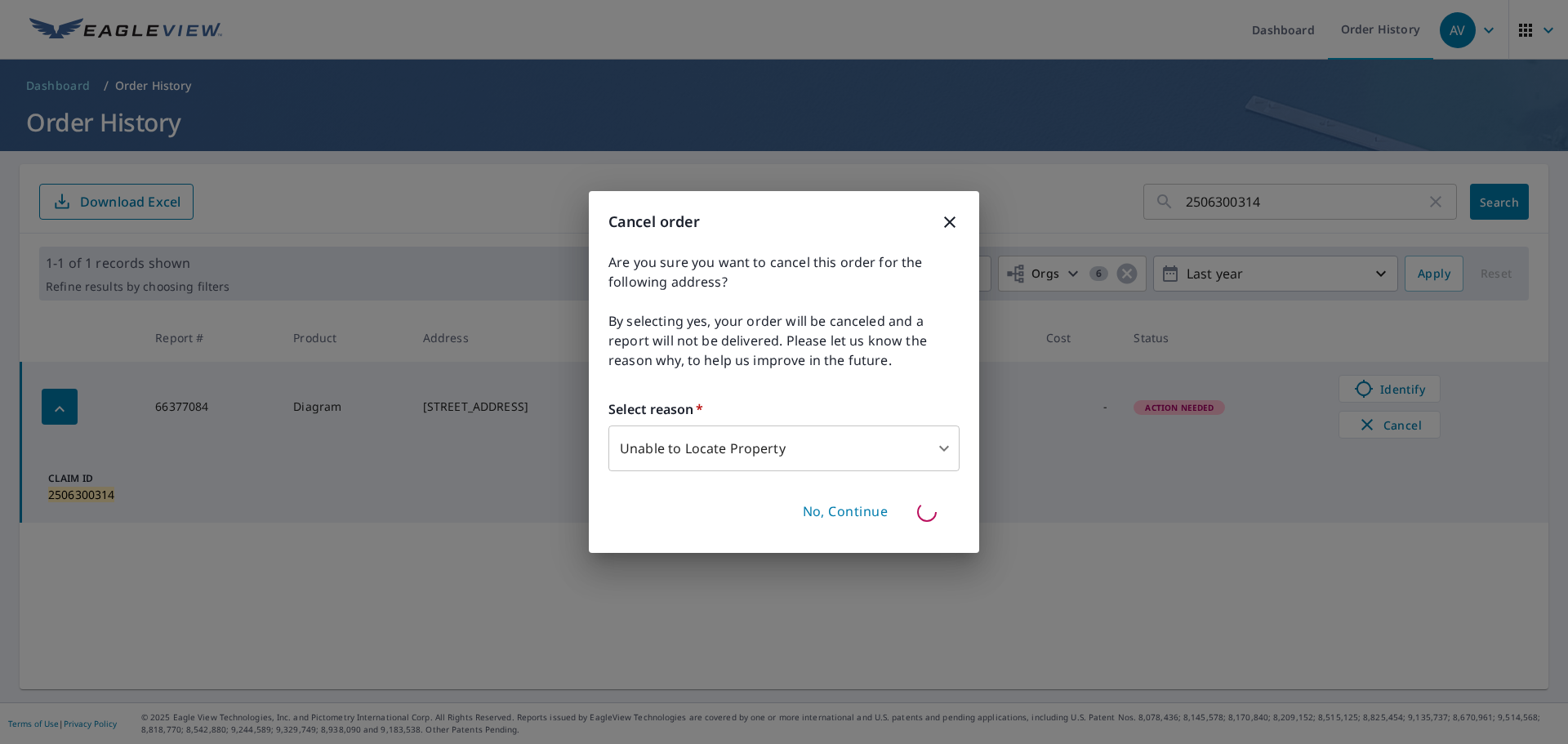 type 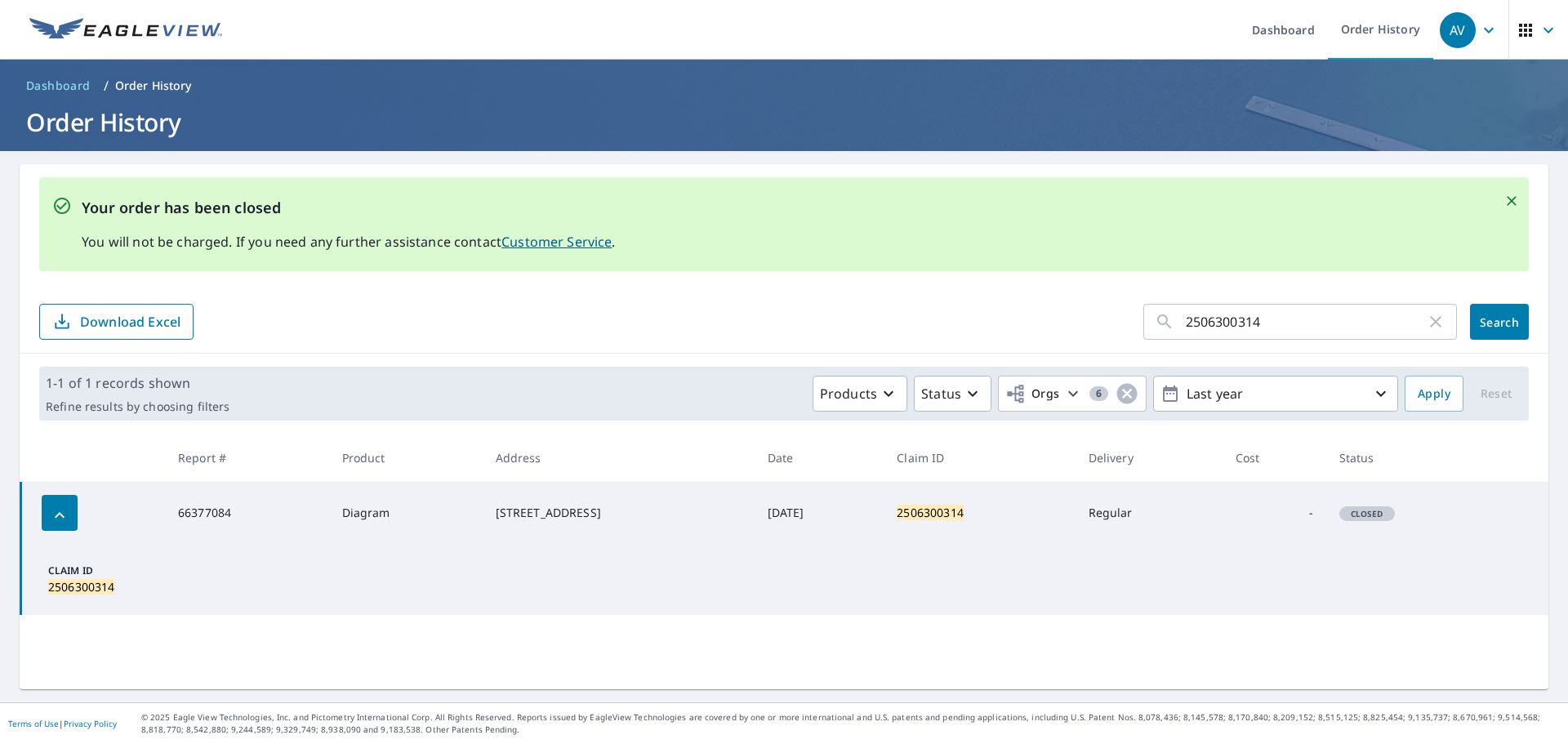 click on "2506300314" at bounding box center [1306, 322] 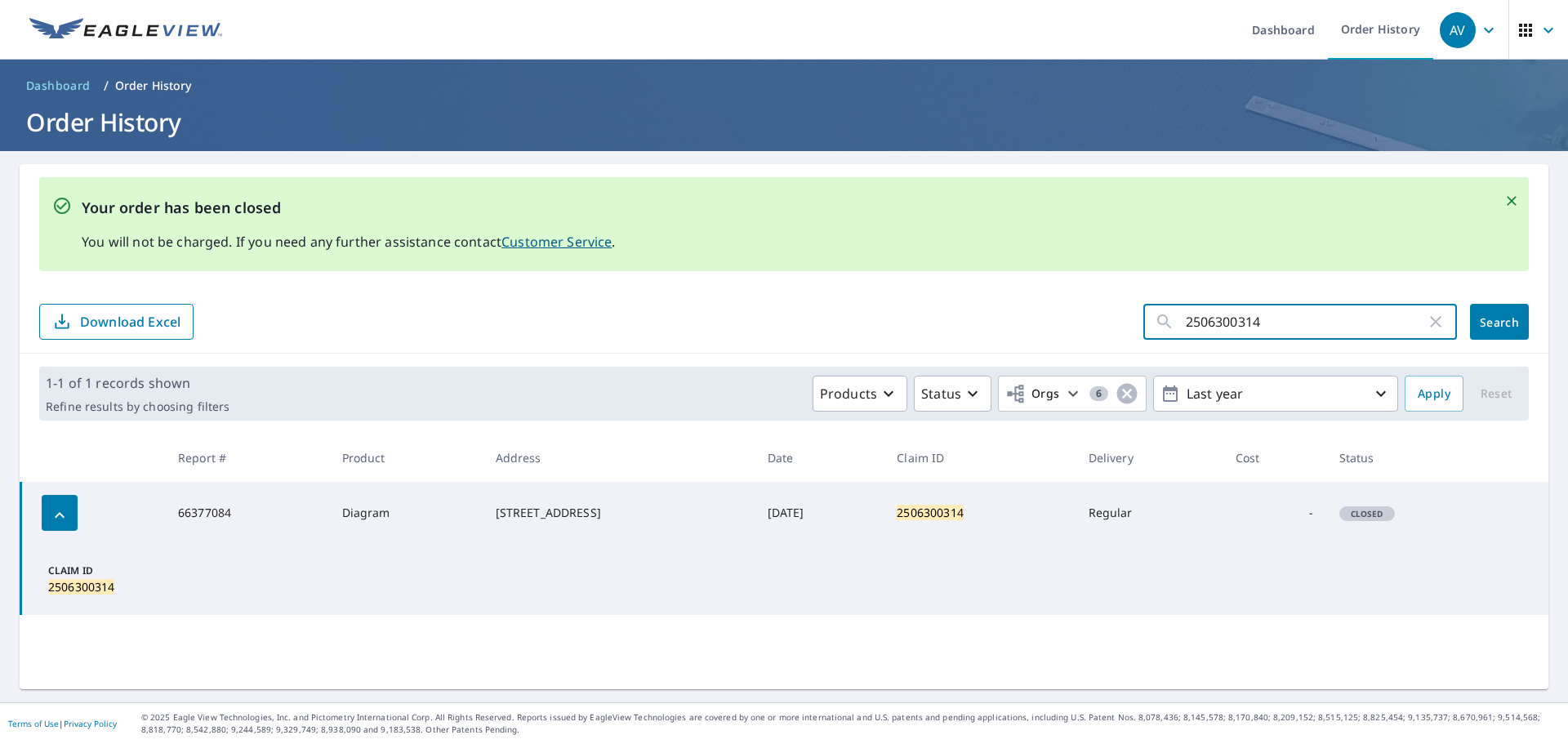 click on "2506300314" at bounding box center [1306, 322] 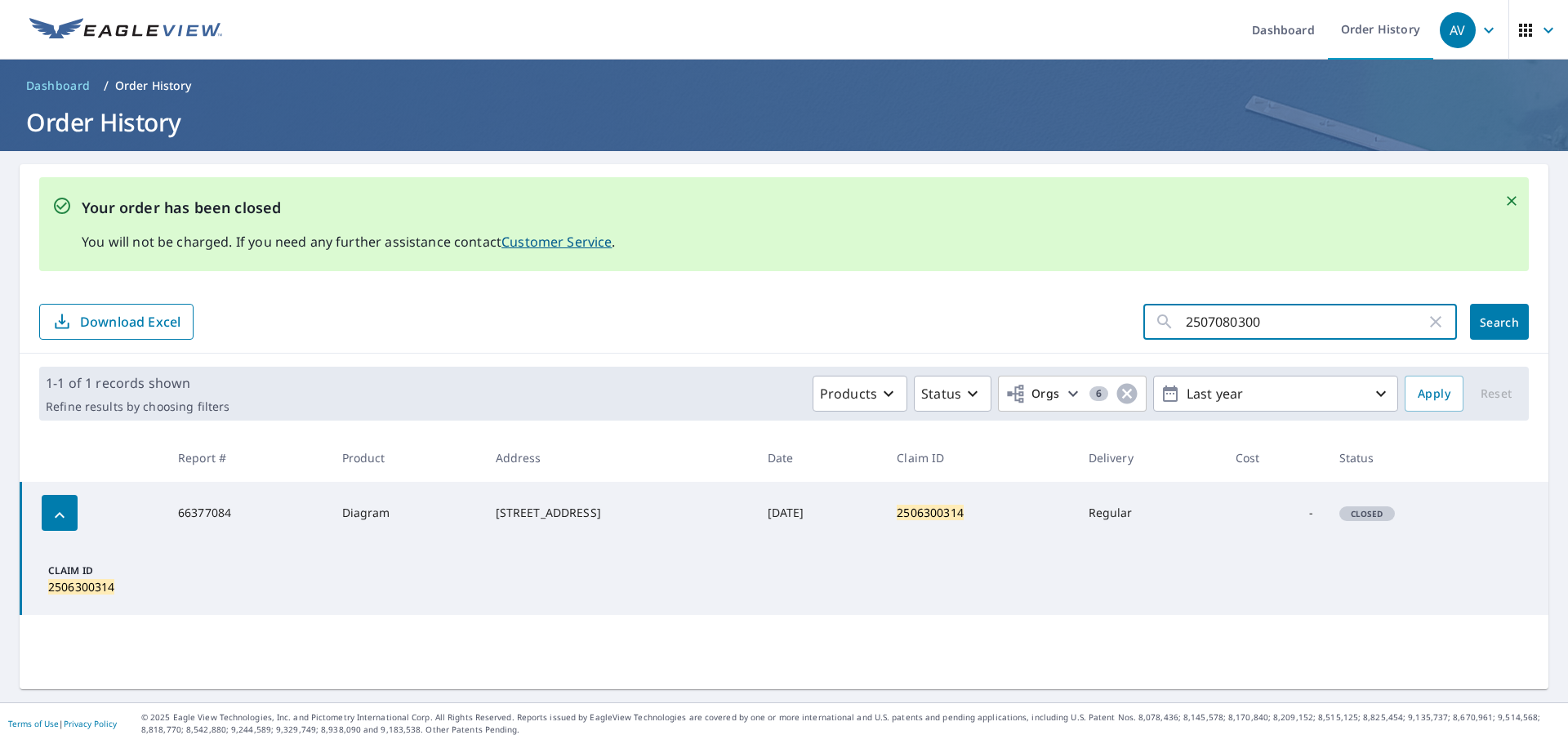 type on "2507080300" 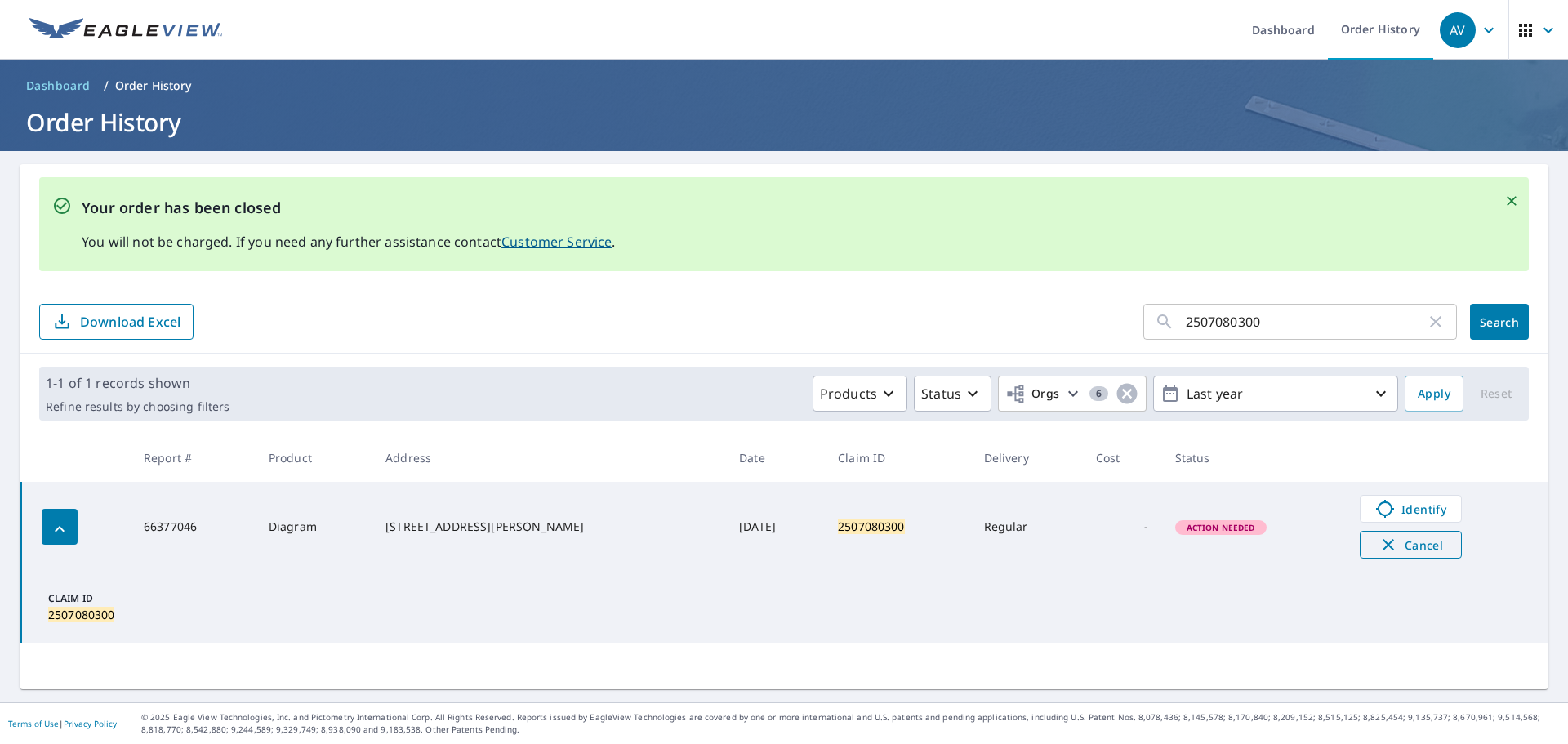 click on "Cancel" at bounding box center (1410, 545) 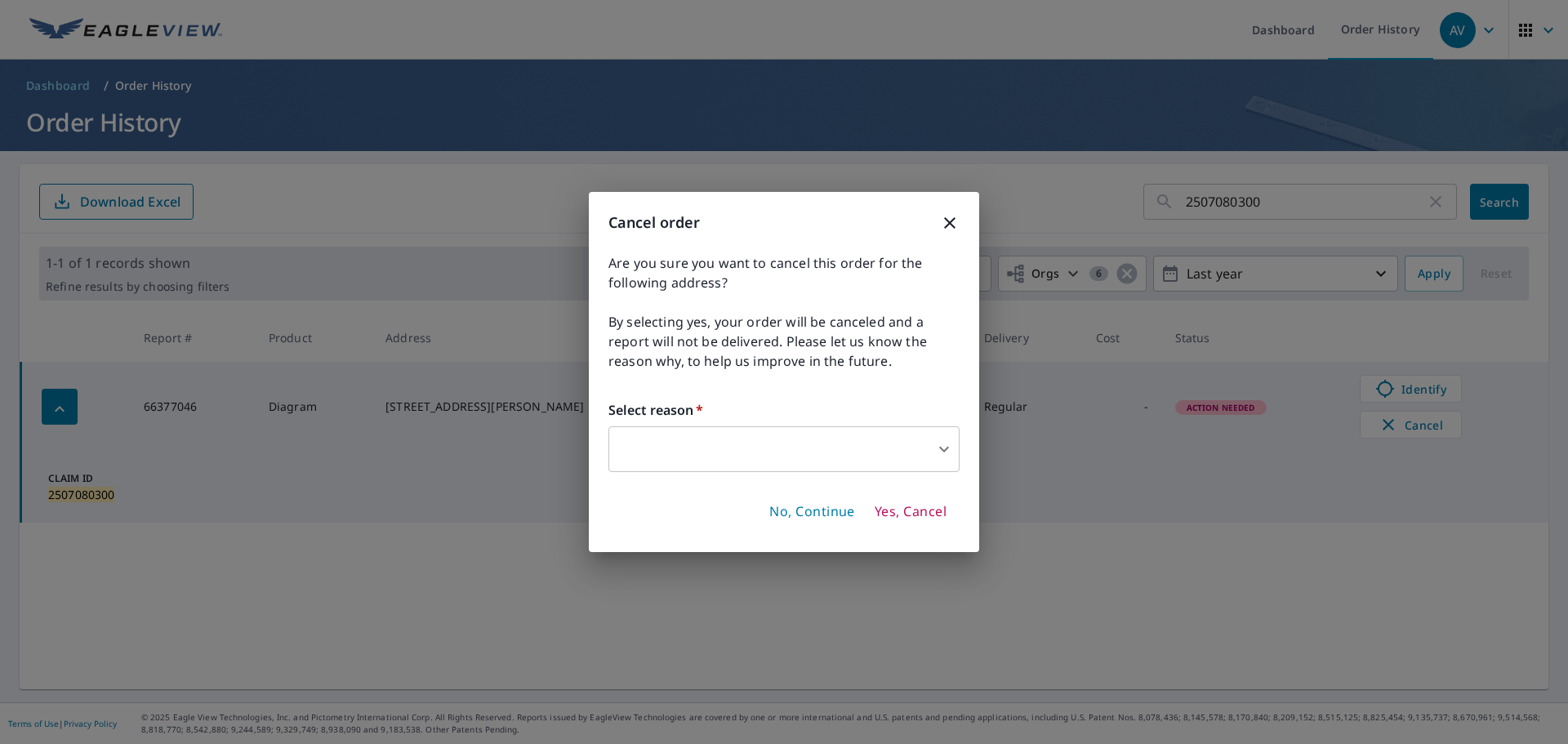 click on "AV AV
Dashboard Order History AV Dashboard / Order History Order History 2507080300 ​ Search Download Excel 1-1 of 1 records shown Refine results by choosing filters Products Status Orgs 6 Last year Apply Reset Report # Product Address Date Claim ID Delivery Cost Status 66377046 Diagram [STREET_ADDRESS][PERSON_NAME] [DATE] 2507080300 Regular - Action Needed Identify Cancel Claim ID 2507080300 Terms of Use  |  Privacy Policy © 2025 Eagle View Technologies, Inc. and Pictometry International Corp. All Rights Reserved. Reports issued by EagleView Technologies are covered by   one or more international and U.S. patents and pending applications, including U.S. Patent Nos. 8,078,436; 8,145,578; 8,170,840; 8,209,152;   8,515,125; 8,825,454; 9,135,737; 8,670,961; 9,514,568; 8,818,770; 8,542,880; 9,244,589; 9,329,749; 8,938,090 and 9,183,538. Other Patents Pending.
Cancel order Select reason   * ​ ​ No, Continue Yes, Cancel" at bounding box center [784, 372] 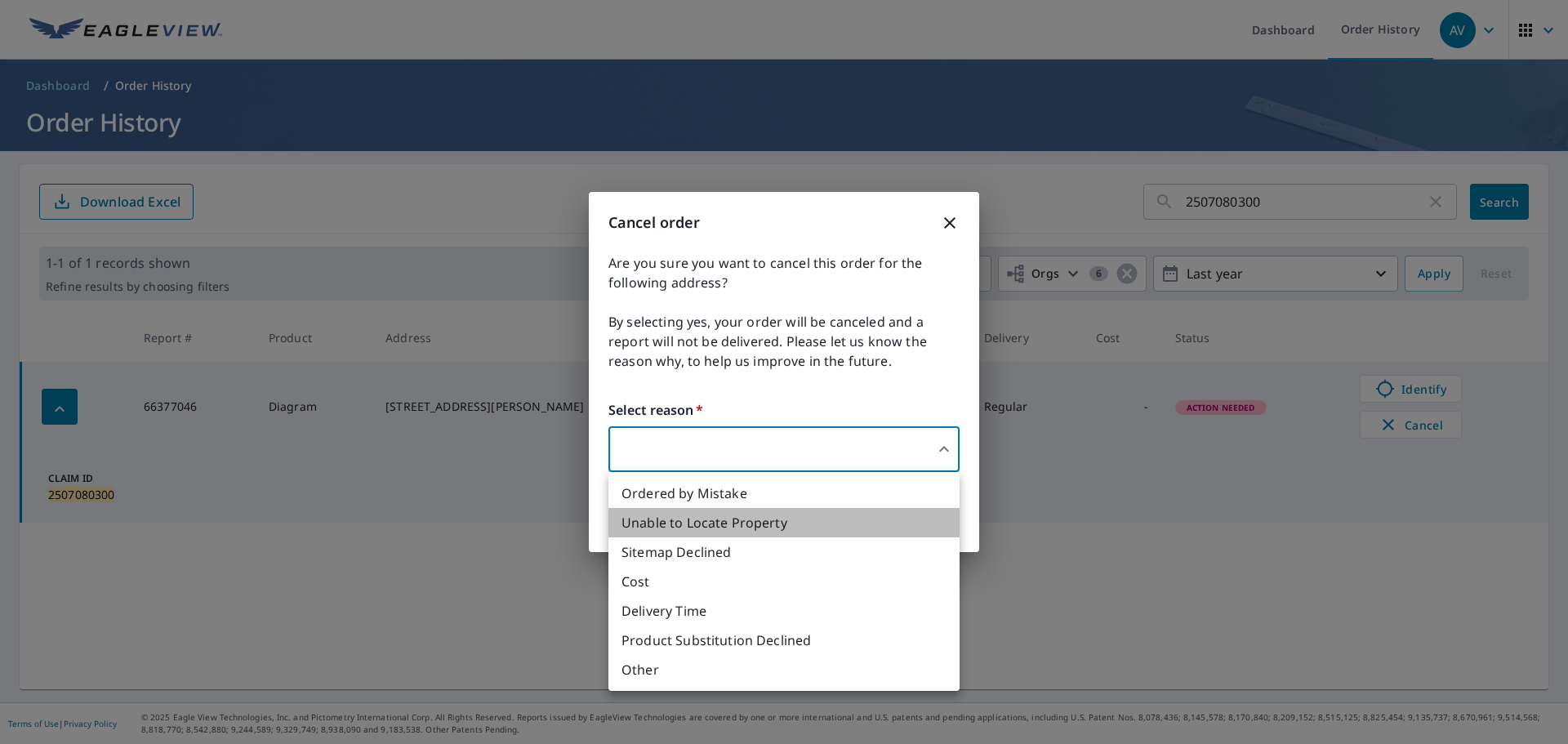 click on "Unable to Locate Property" at bounding box center (784, 523) 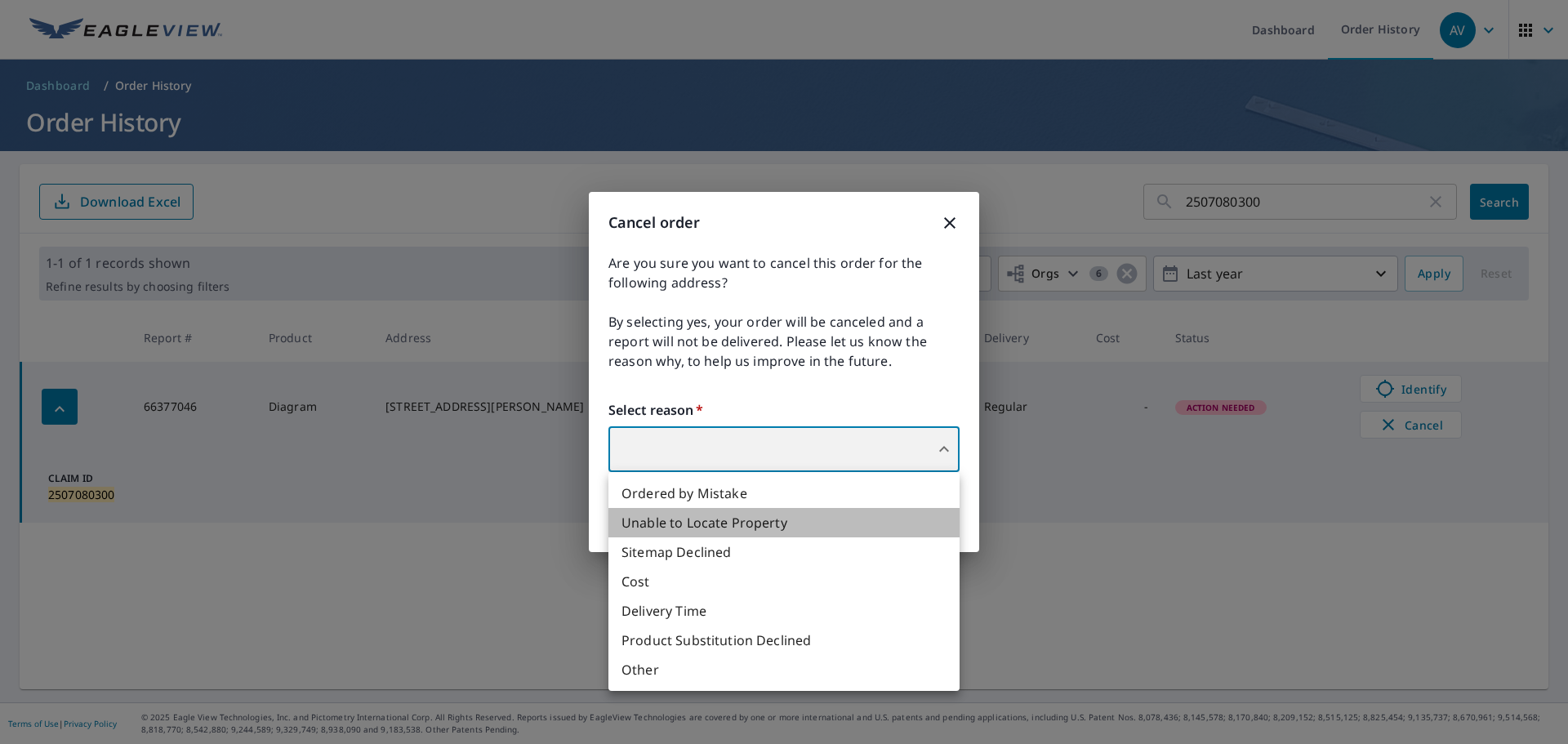 type on "31" 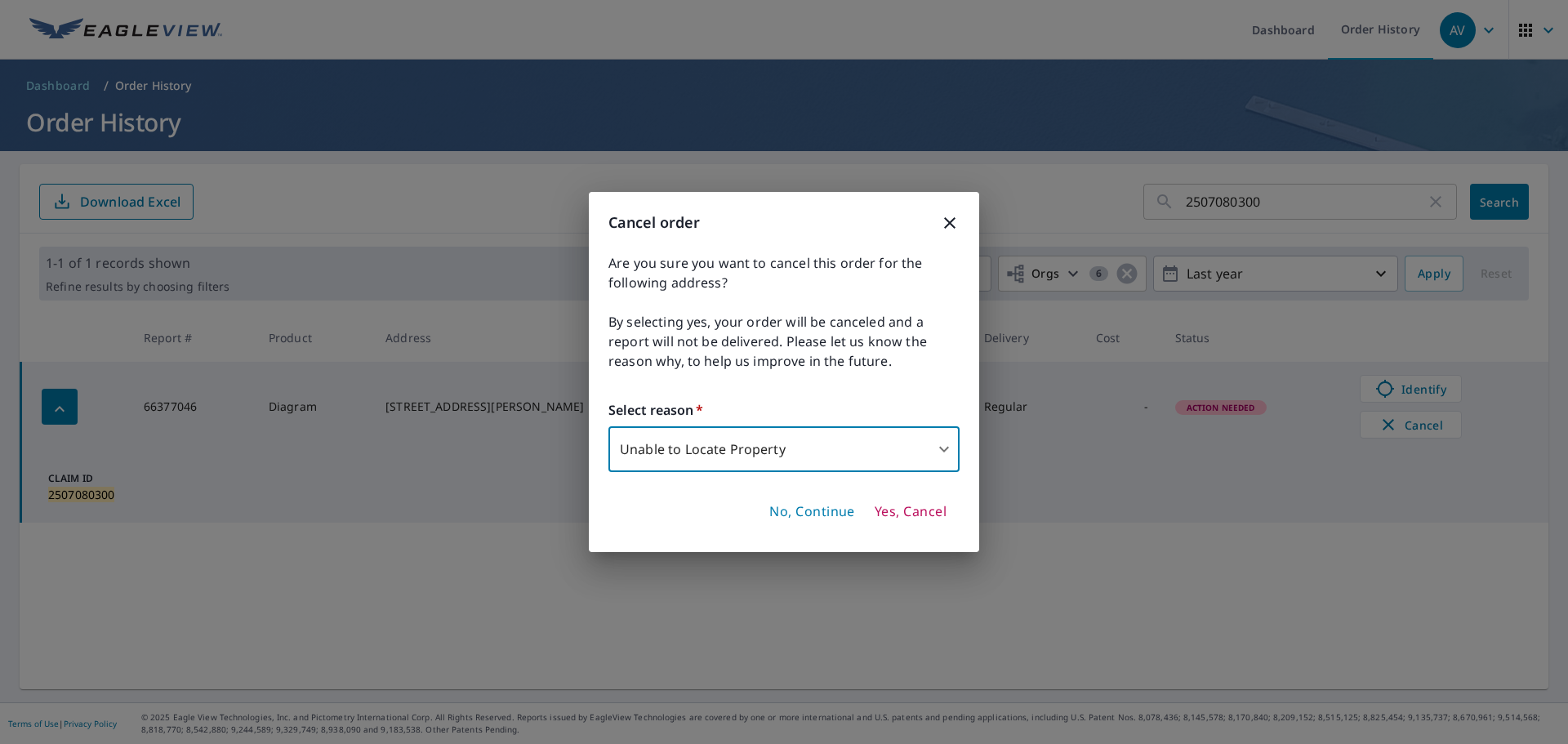 click on "Yes, Cancel" at bounding box center [911, 512] 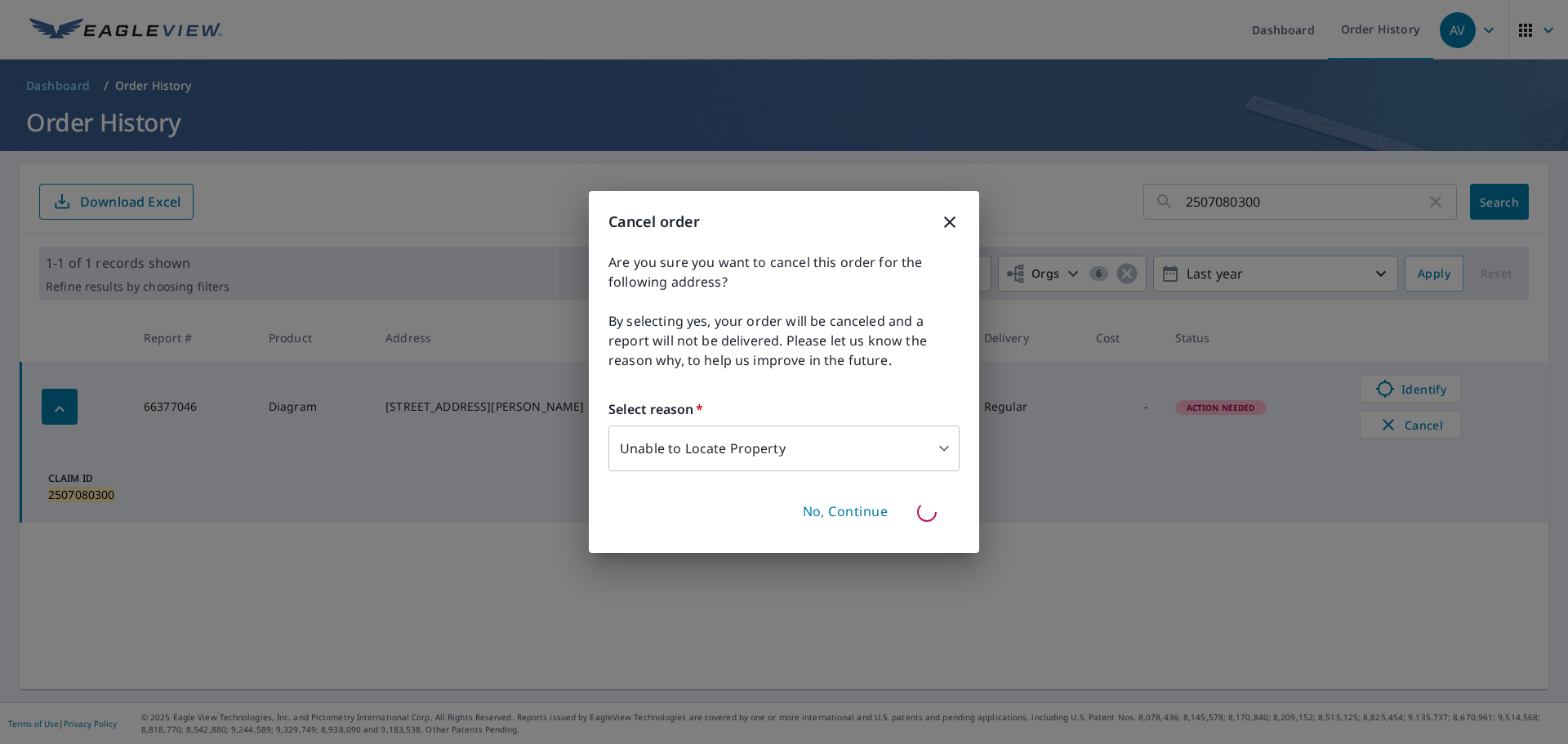type 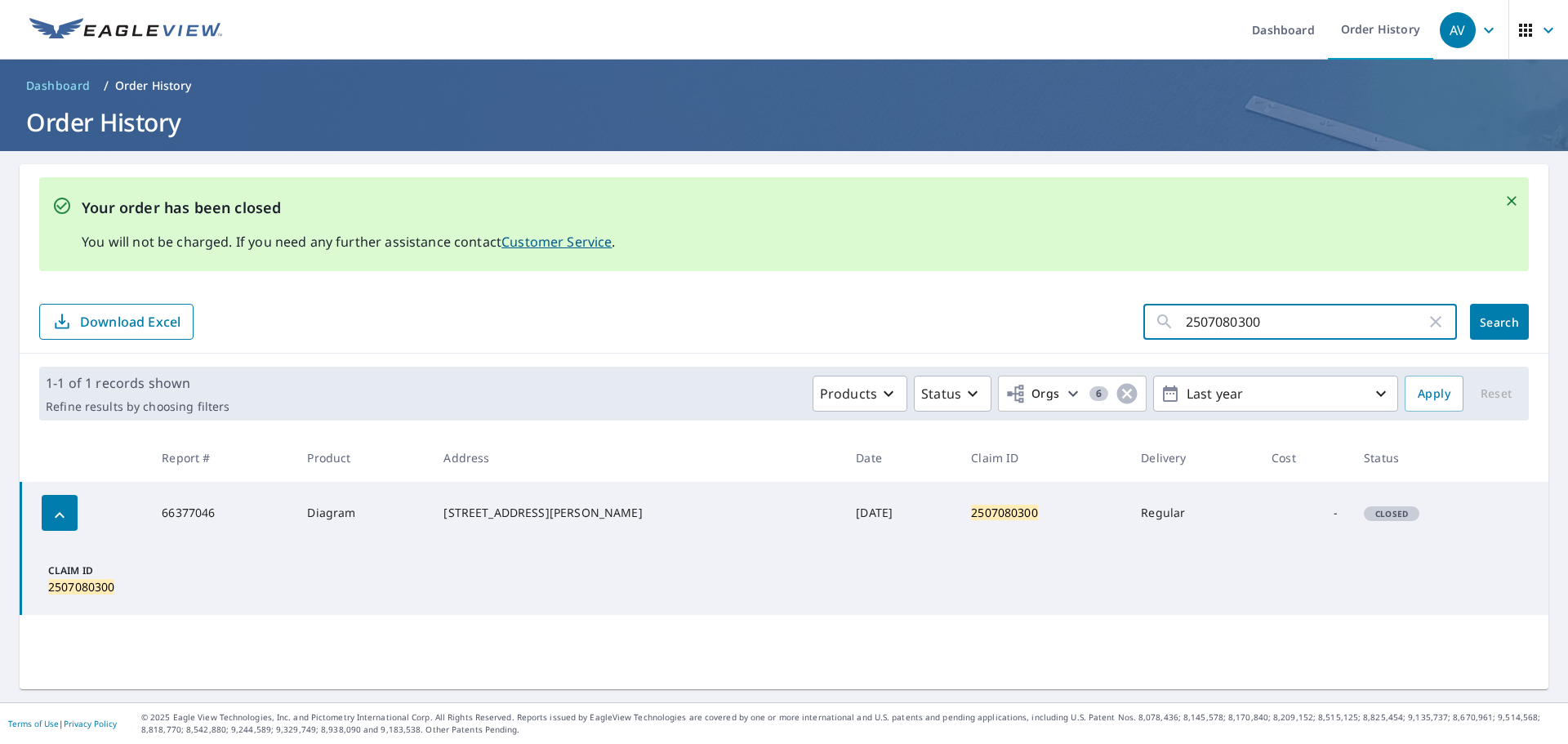 click on "2507080300" at bounding box center [1306, 322] 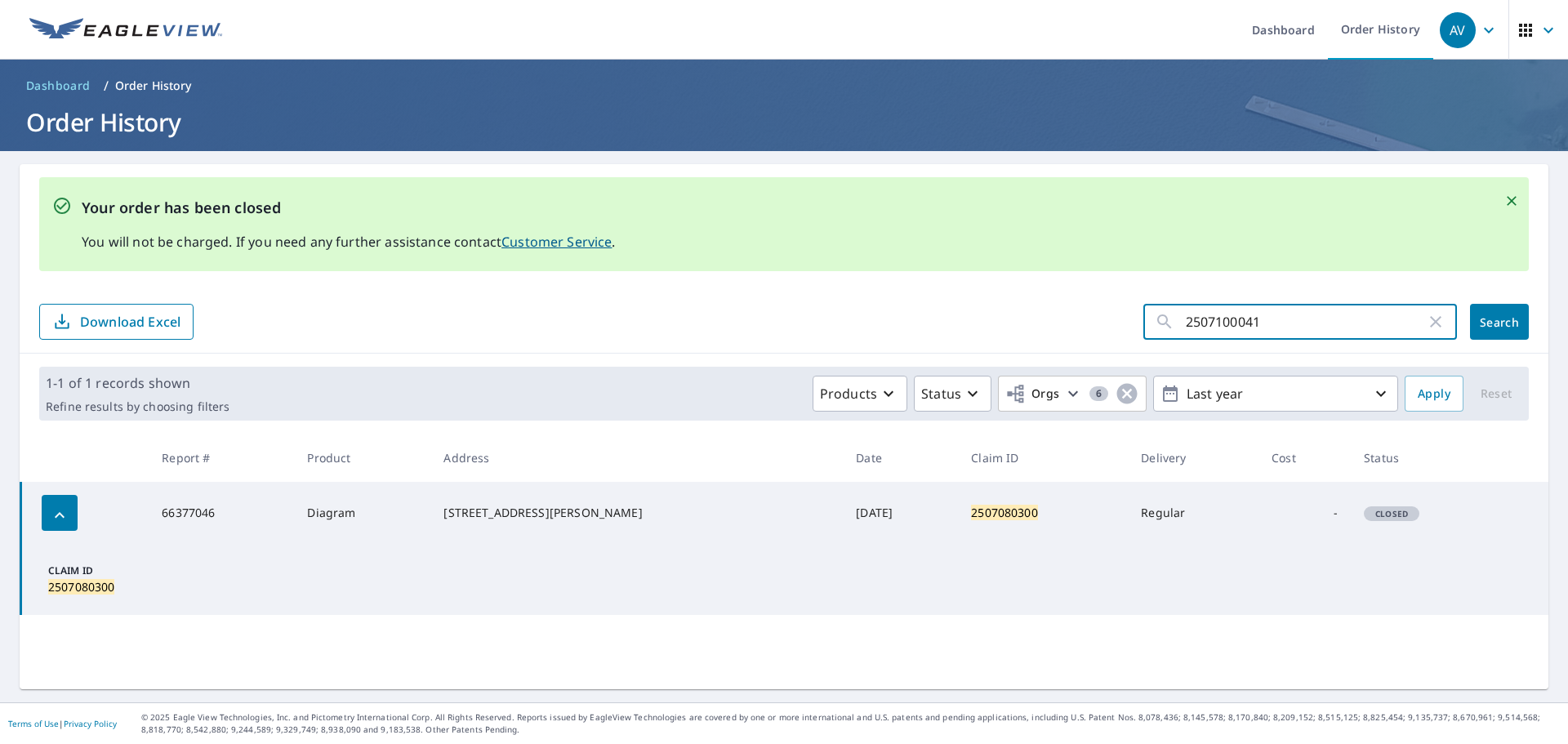type on "2507100041" 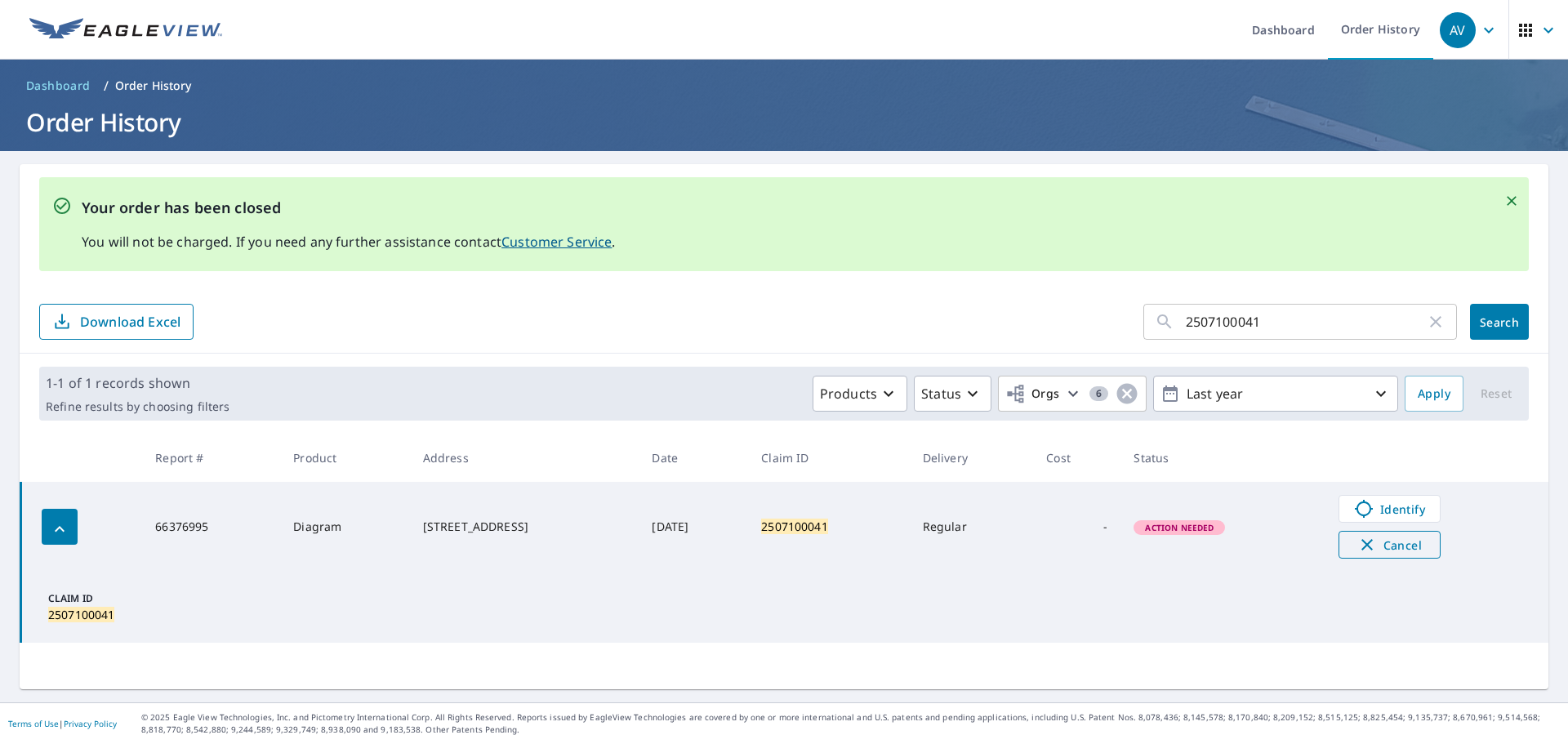 click on "Cancel" at bounding box center (1389, 545) 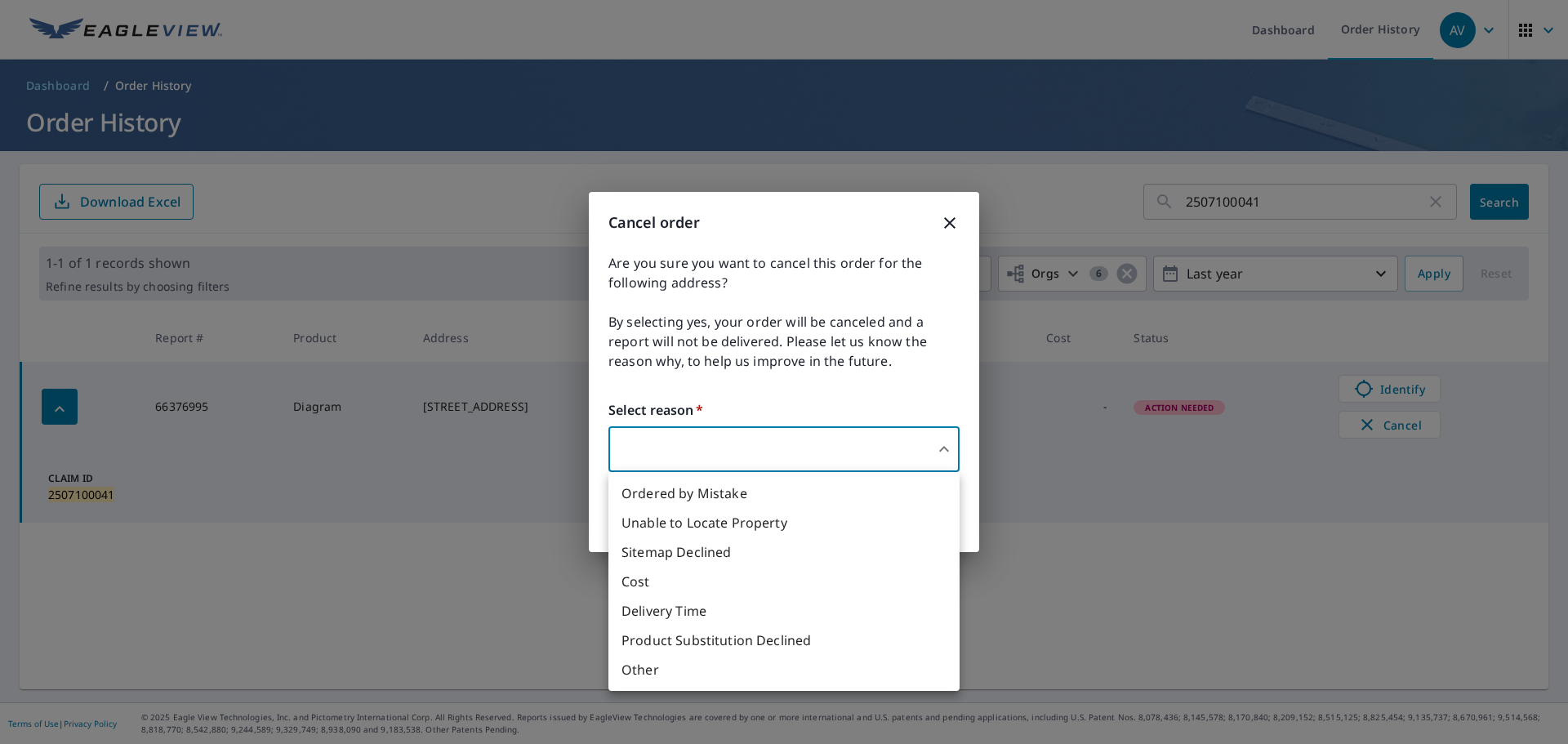 click on "AV AV
Dashboard Order History AV Dashboard / Order History Order History 2507100041 ​ Search Download Excel 1-1 of 1 records shown Refine results by choosing filters Products Status Orgs 6 Last year Apply Reset Report # Product Address Date Claim ID Delivery Cost Status 66376995 Diagram [STREET_ADDRESS] [DATE] 2507100041 Regular - Action Needed Identify Cancel Claim ID 2507100041 Terms of Use  |  Privacy Policy © 2025 Eagle View Technologies, Inc. and Pictometry International Corp. All Rights Reserved. Reports issued by EagleView Technologies are covered by   one or more international and U.S. patents and pending applications, including U.S. Patent Nos. 8,078,436; 8,145,578; 8,170,840; 8,209,152;   8,515,125; 8,825,454; 9,135,737; 8,670,961; 9,514,568; 8,818,770; 8,542,880; 9,244,589; 9,329,749; 8,938,090 and 9,183,538. Other Patents Pending.
Cancel order Select reason   * ​ ​ No, Continue Yes, Cancel Cost Other" at bounding box center [784, 372] 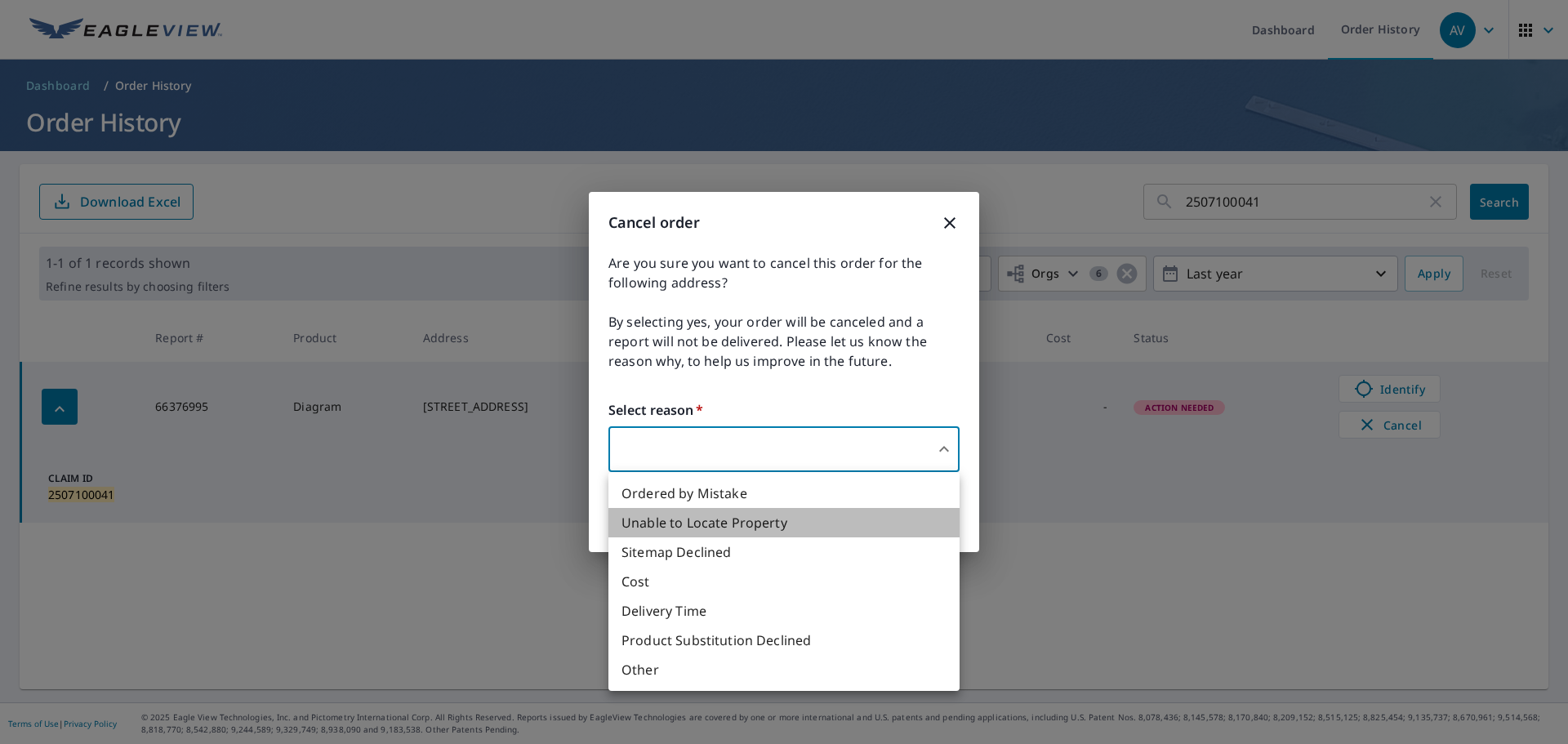 click on "Unable to Locate Property" at bounding box center (784, 523) 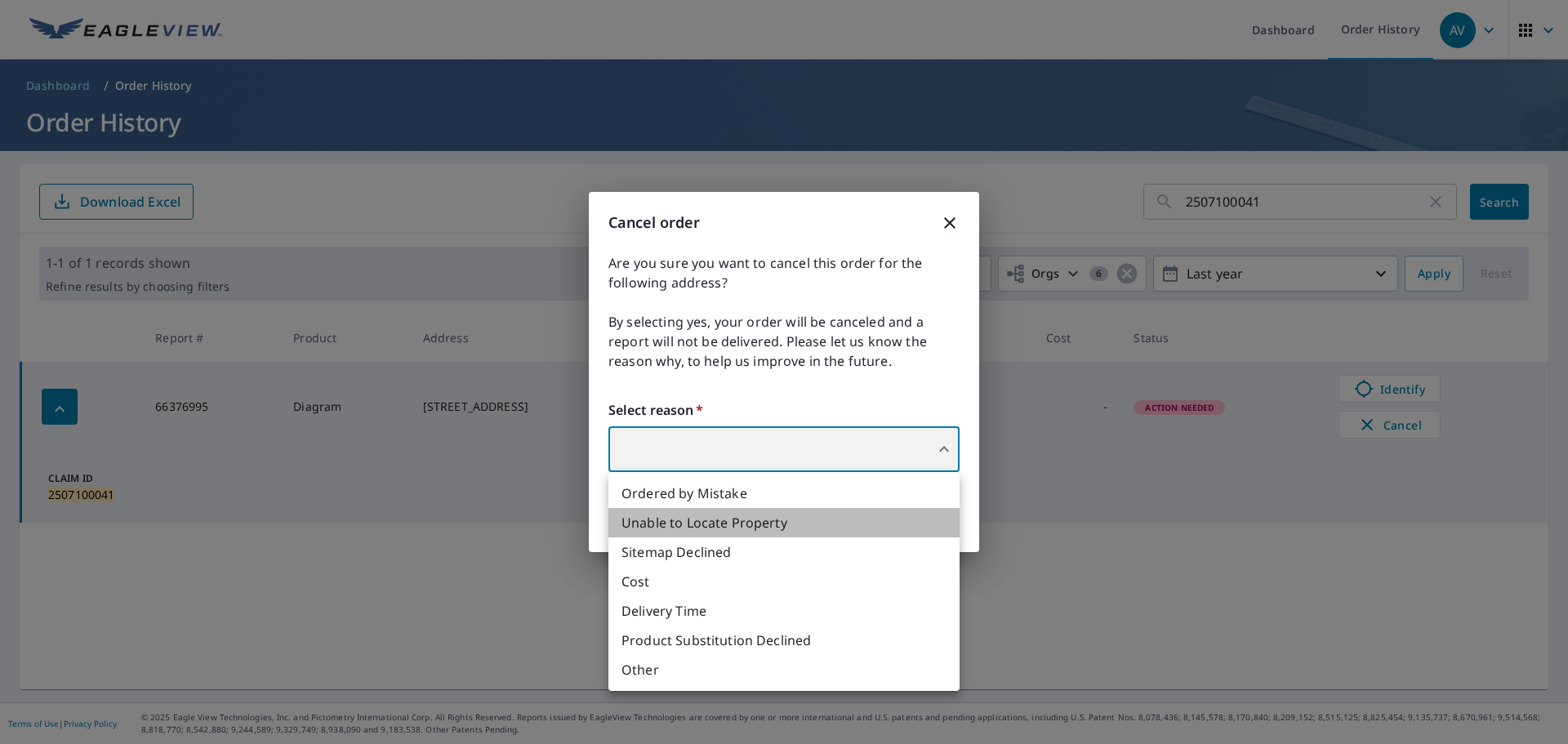 type on "31" 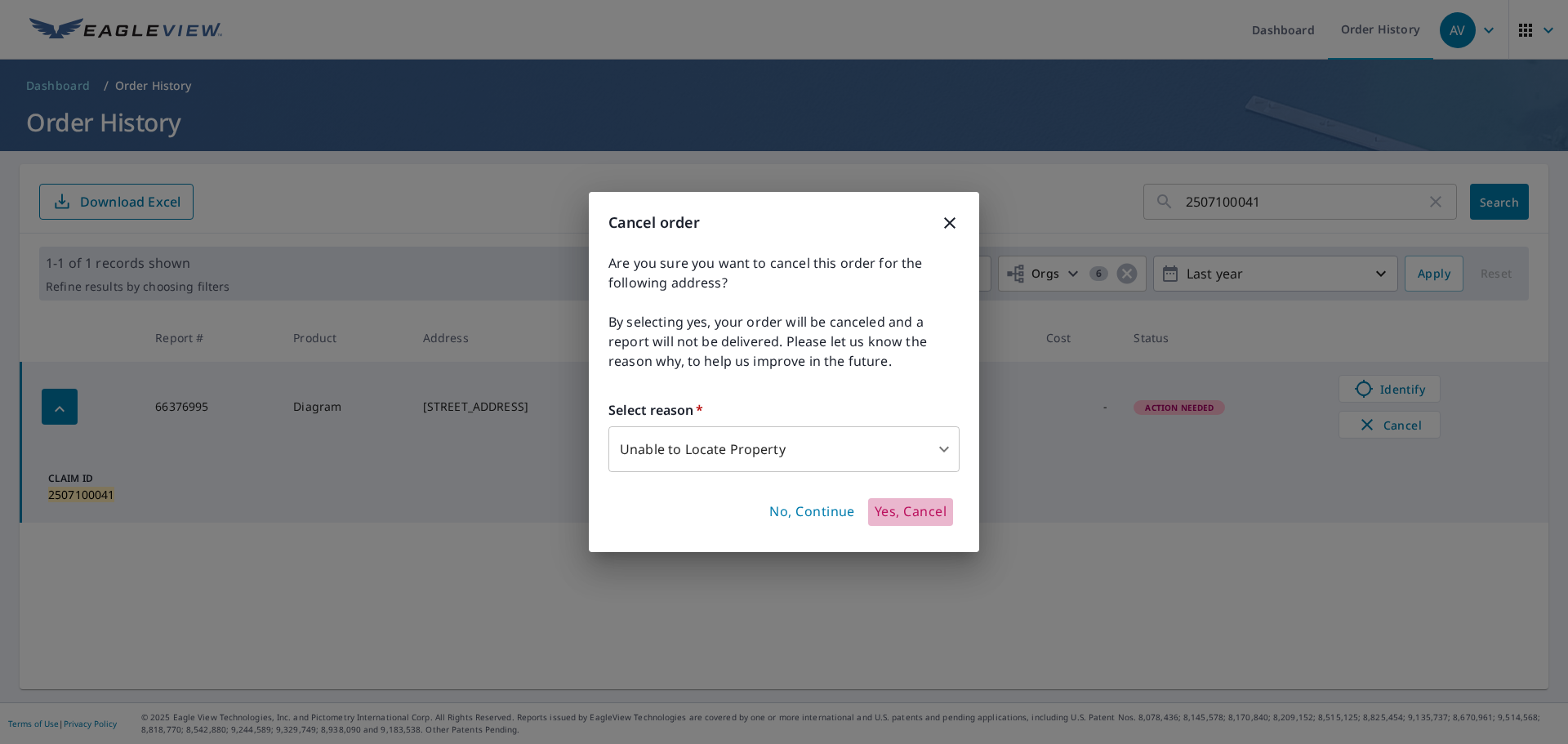 click on "Yes, Cancel" at bounding box center (911, 512) 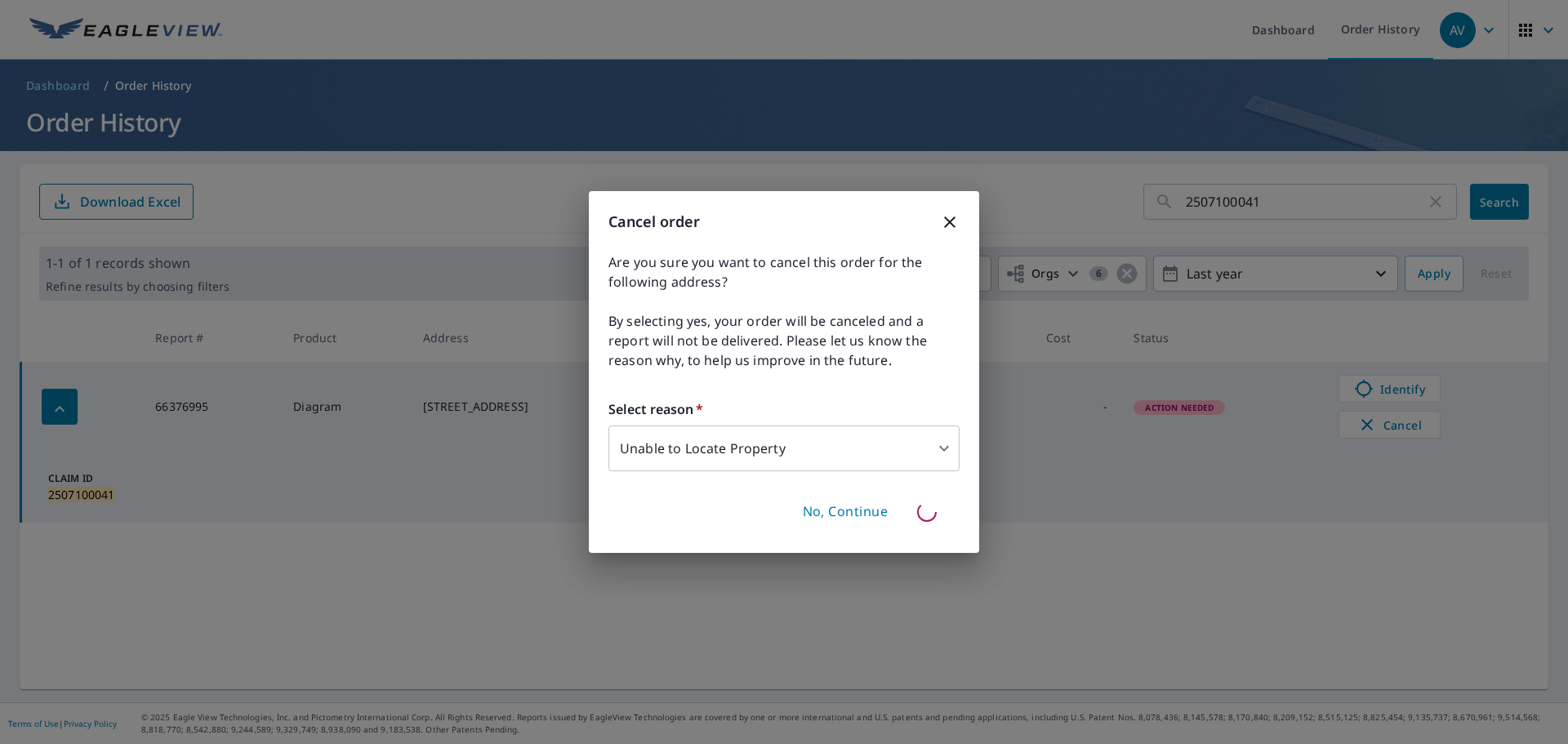 type 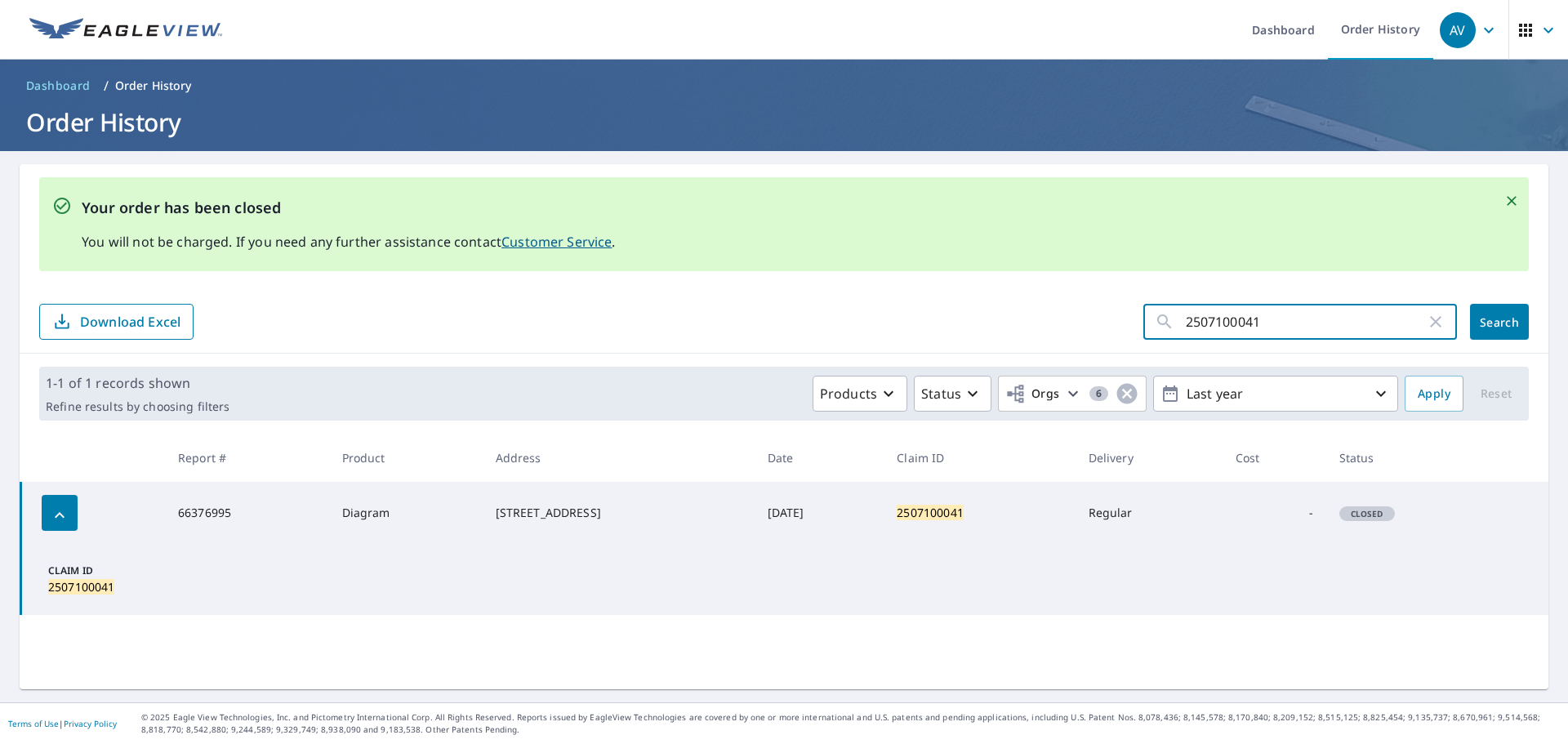 click on "2507100041" at bounding box center [1306, 322] 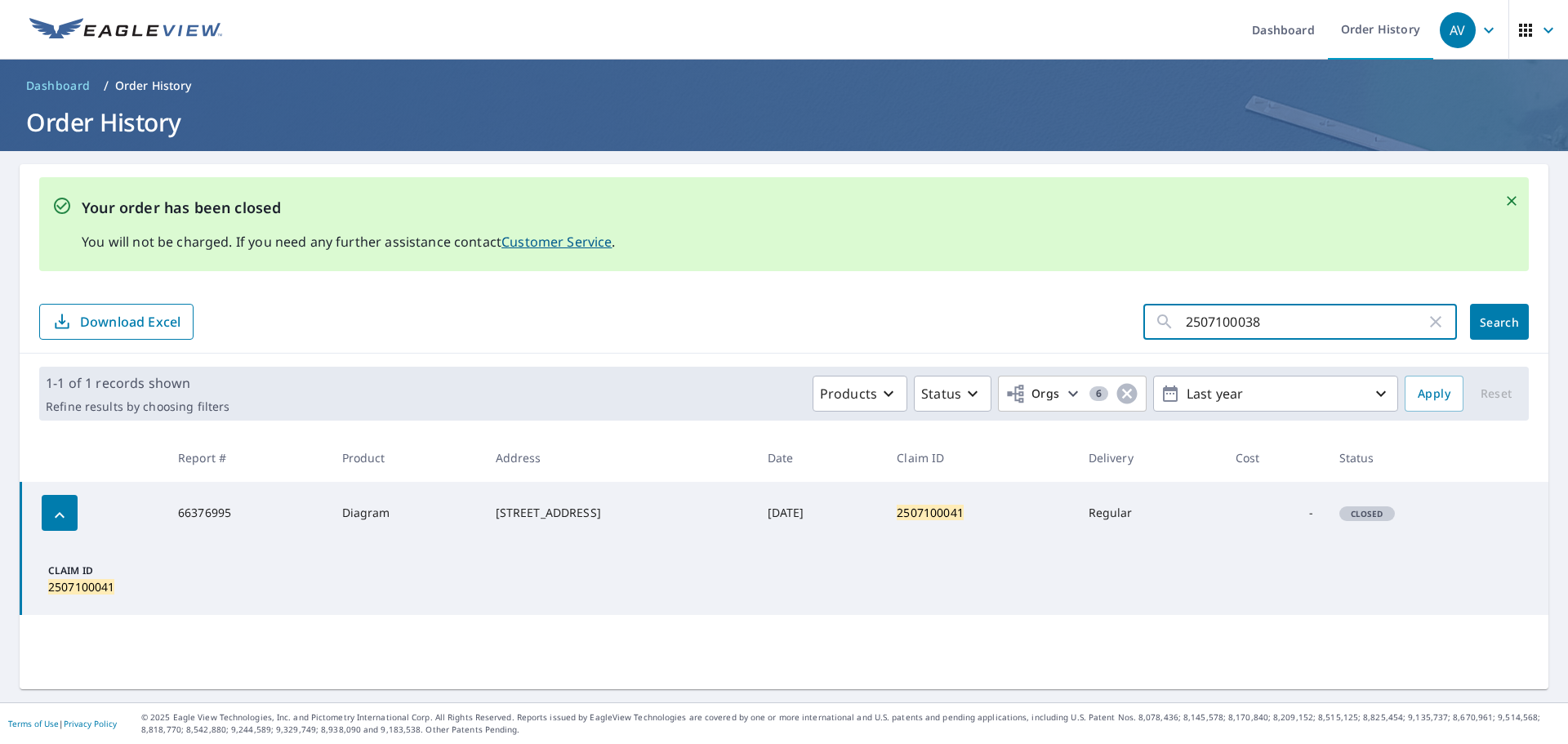 type on "2507100038" 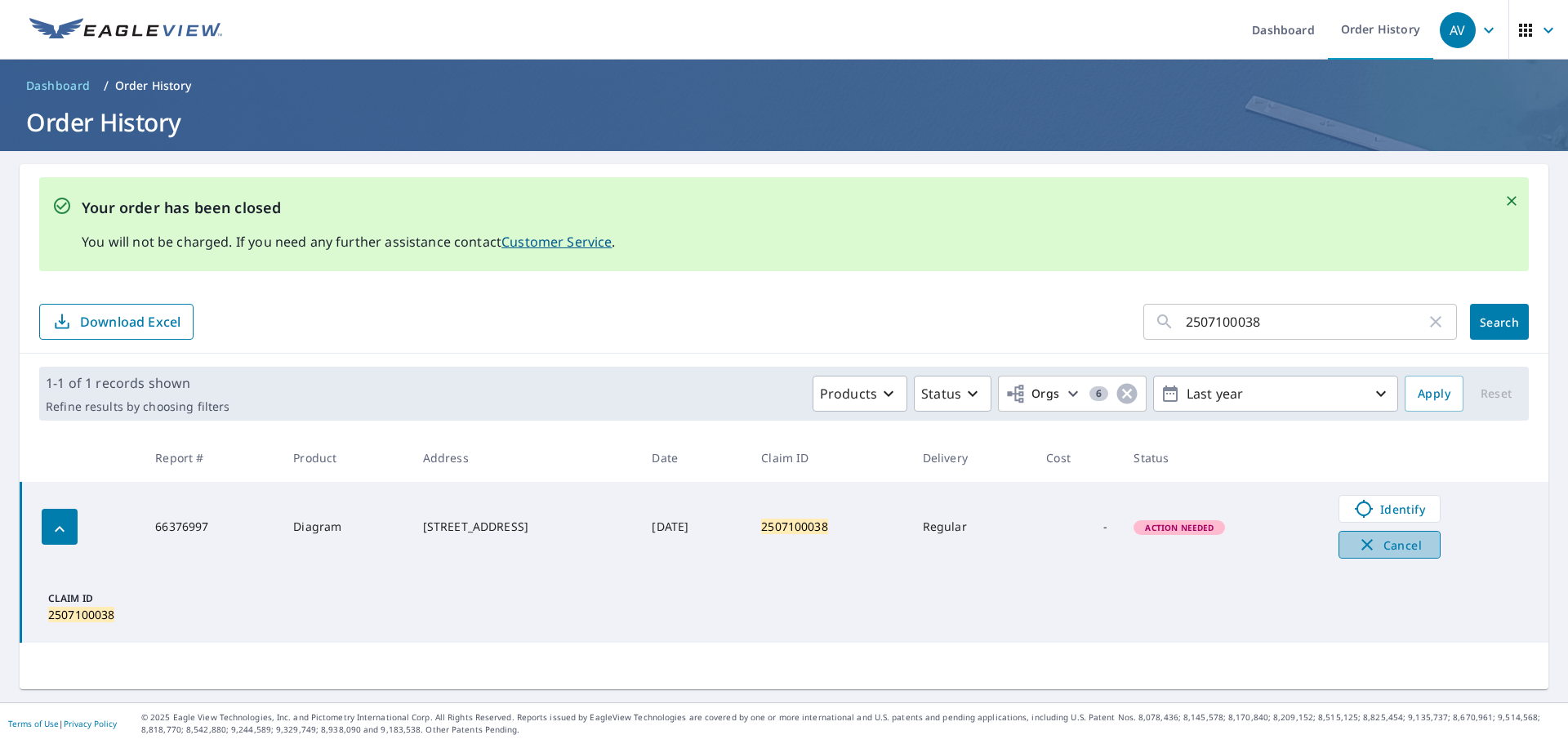 click on "Cancel" at bounding box center (1389, 545) 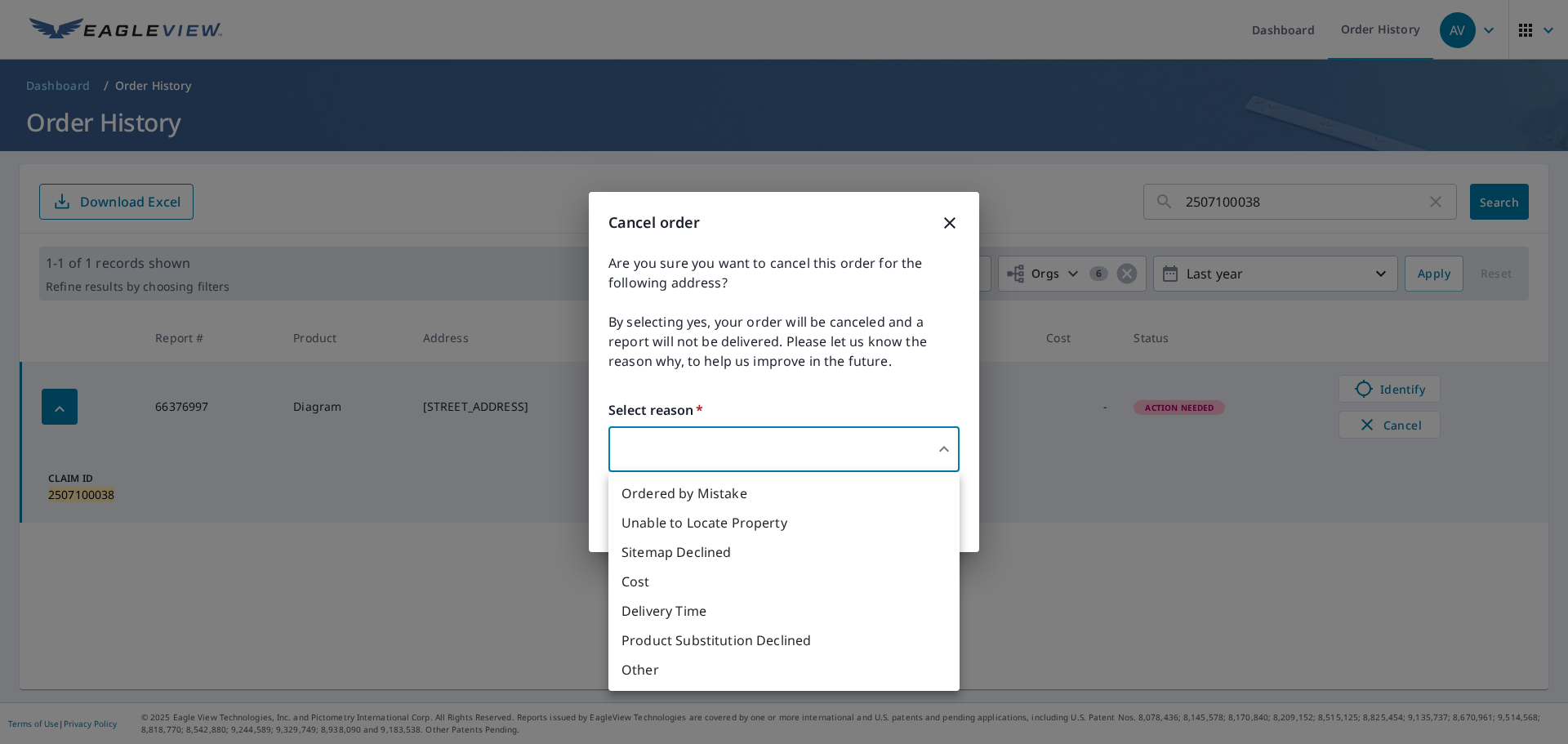 click on "AV AV
Dashboard Order History AV Dashboard / Order History Order History 2507100038 ​ Search Download Excel 1-1 of 1 records shown Refine results by choosing filters Products Status Orgs 6 Last year Apply Reset Report # Product Address Date Claim ID Delivery Cost Status 66376997 Diagram [STREET_ADDRESS] [DATE] 2507100038 Regular - Action Needed Identify Cancel Claim ID 2507100038 Terms of Use  |  Privacy Policy © 2025 Eagle View Technologies, Inc. and Pictometry International Corp. All Rights Reserved. Reports issued by EagleView Technologies are covered by   one or more international and U.S. patents and pending applications, including U.S. Patent Nos. 8,078,436; 8,145,578; 8,170,840; 8,209,152;   8,515,125; 8,825,454; 9,135,737; 8,670,961; 9,514,568; 8,818,770; 8,542,880; 9,244,589; 9,329,749; 8,938,090 and 9,183,538. Other Patents Pending.
Cancel order Select reason   * ​ ​ No, Continue Yes, Cancel Cost Other" at bounding box center [784, 372] 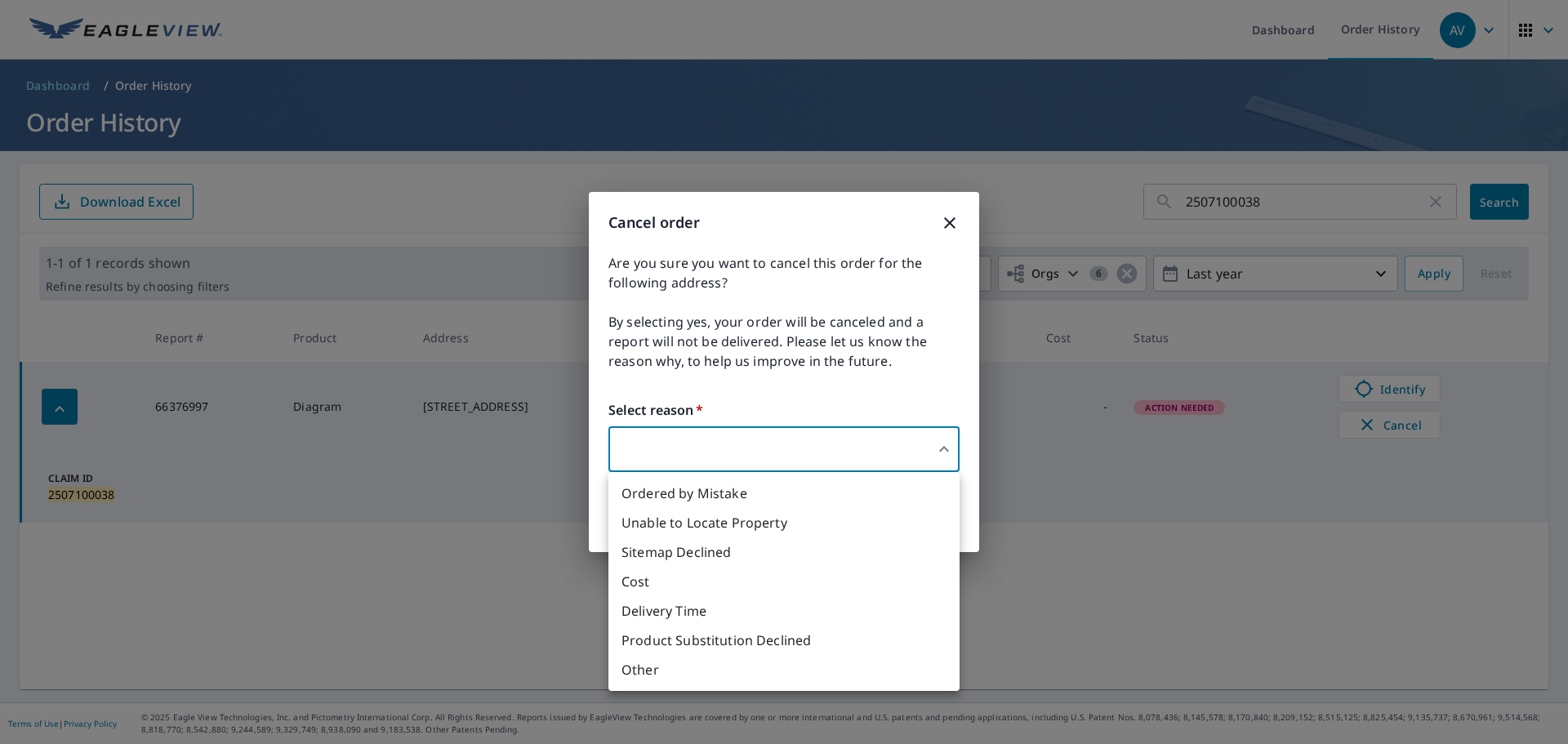 click on "Unable to Locate Property" at bounding box center (784, 523) 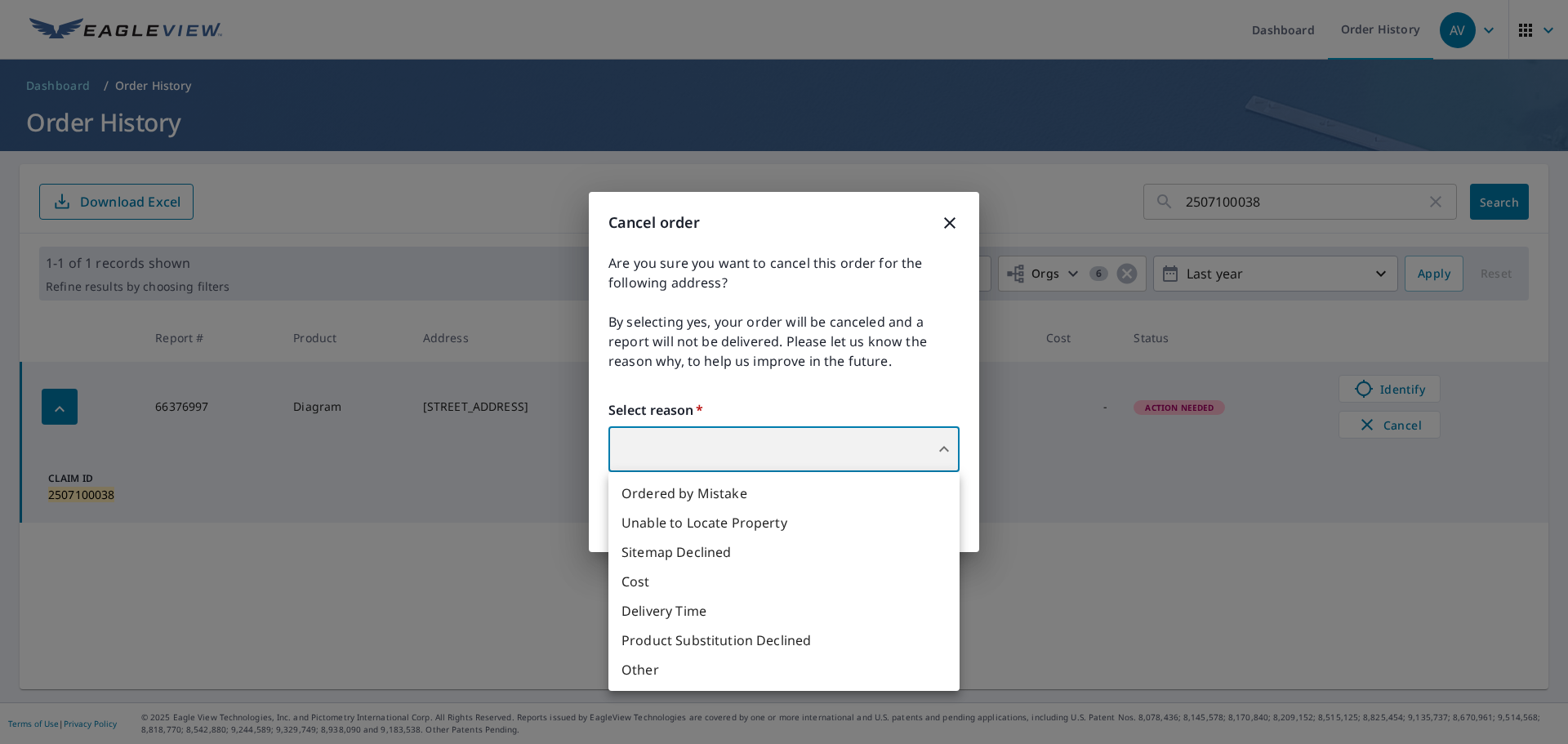 type on "31" 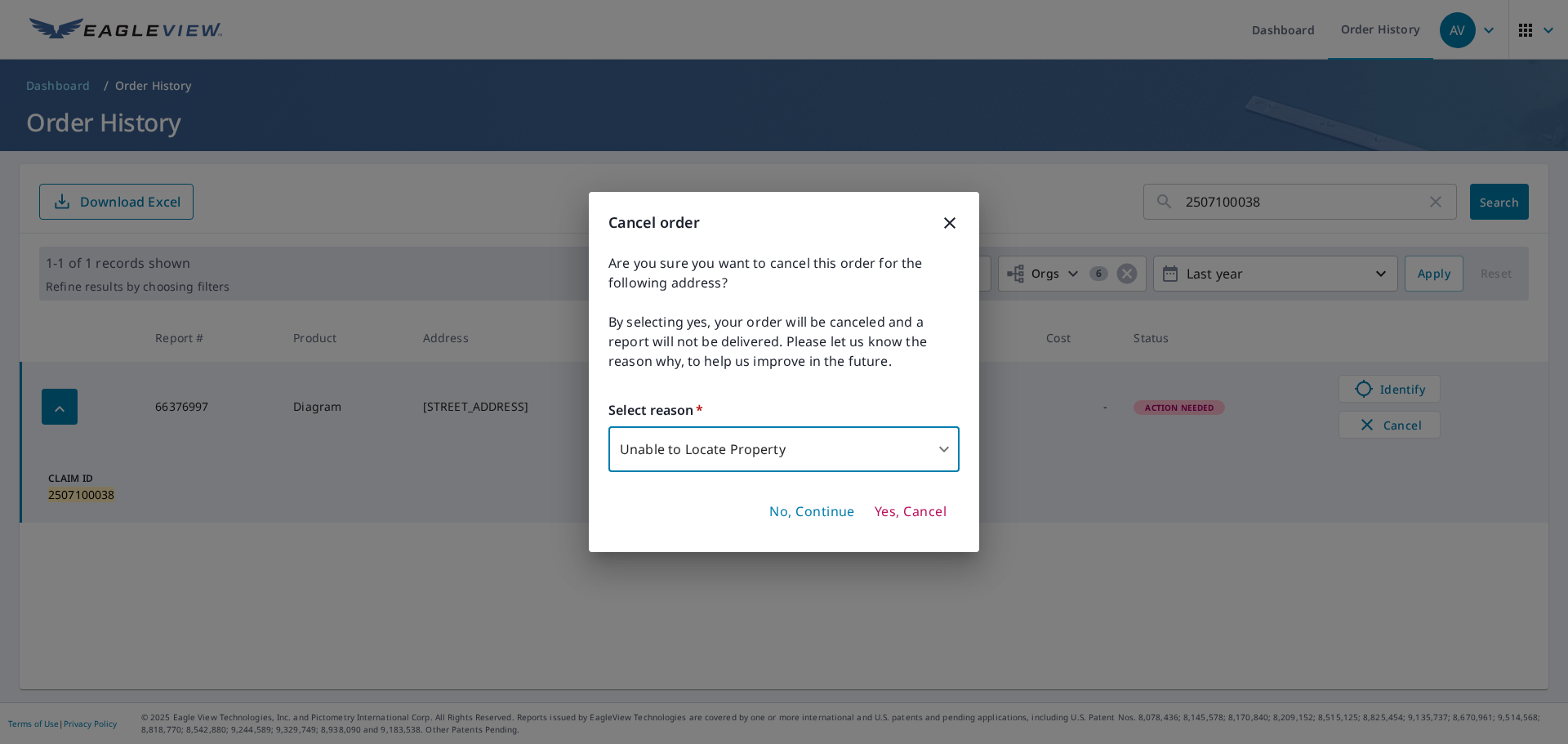 click on "Yes, Cancel" at bounding box center [911, 512] 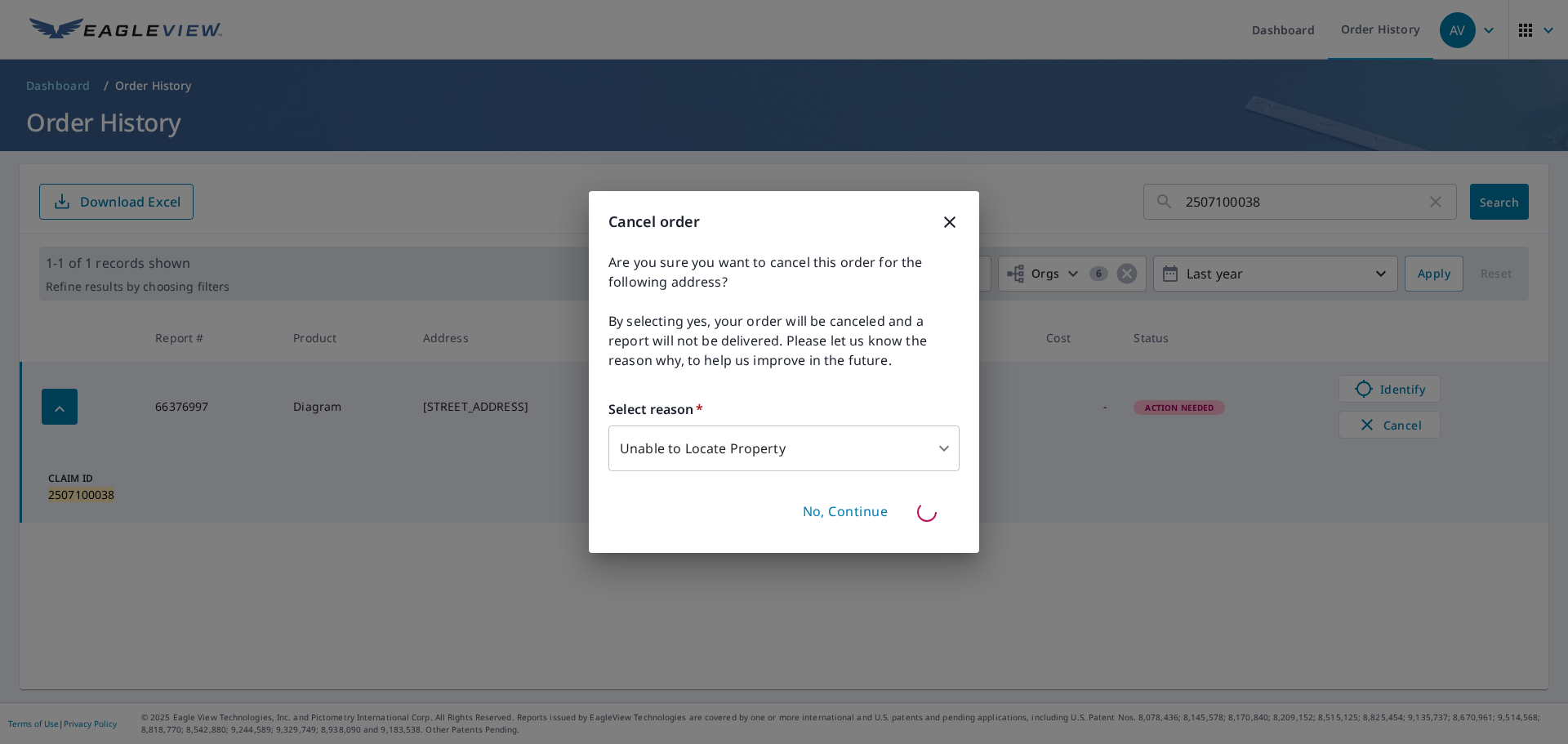 type 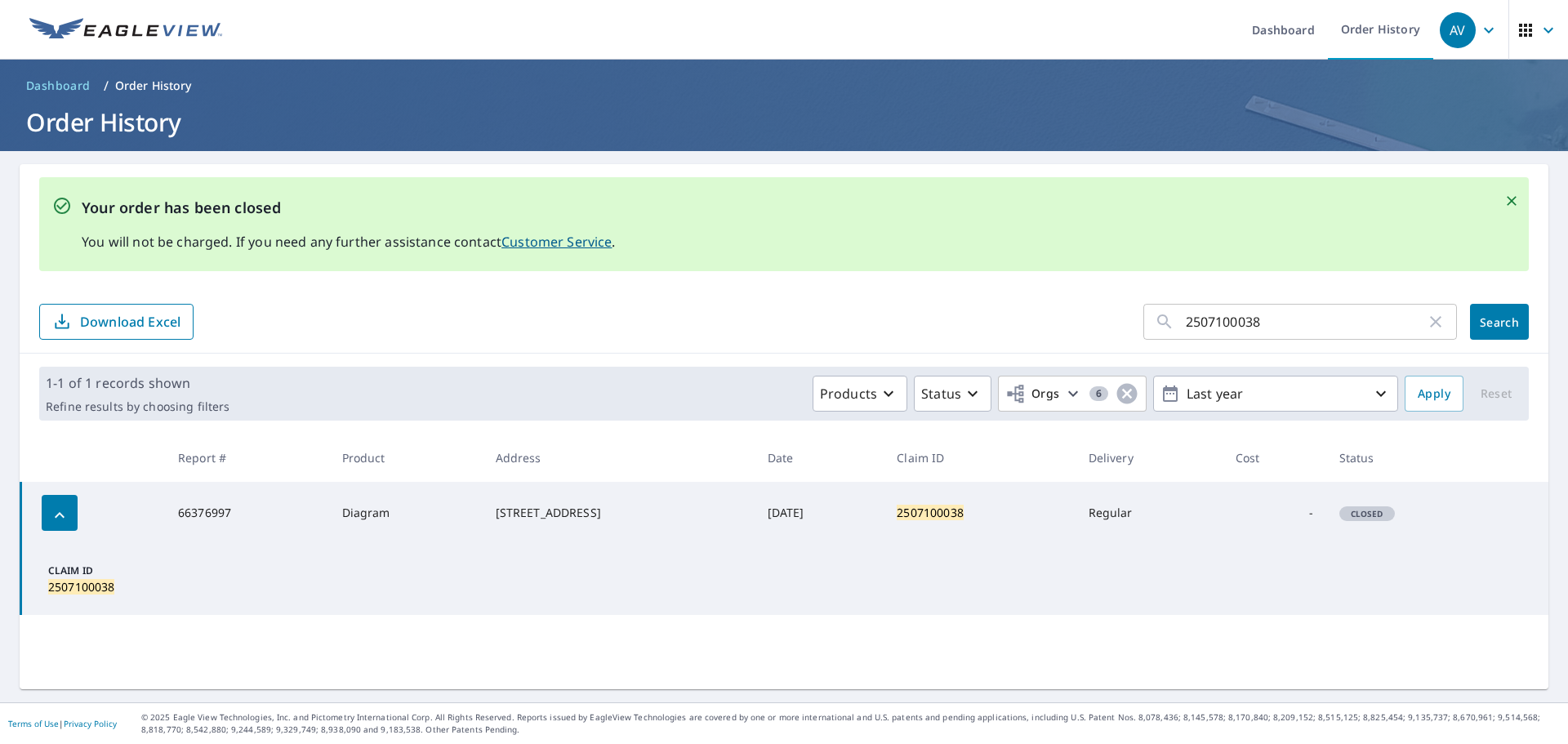 click on "2507100038" at bounding box center [1306, 322] 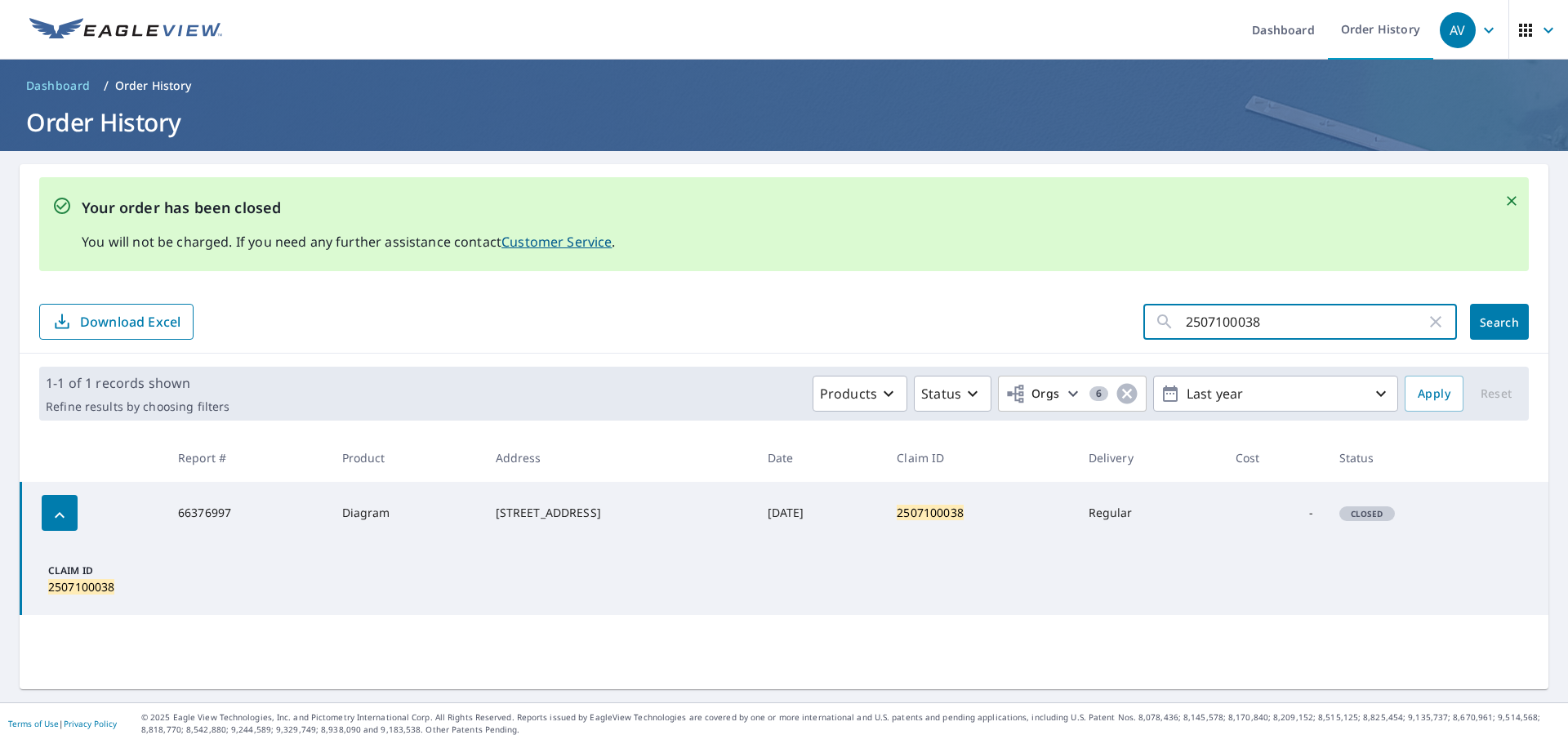 click on "2507100038" at bounding box center (1306, 322) 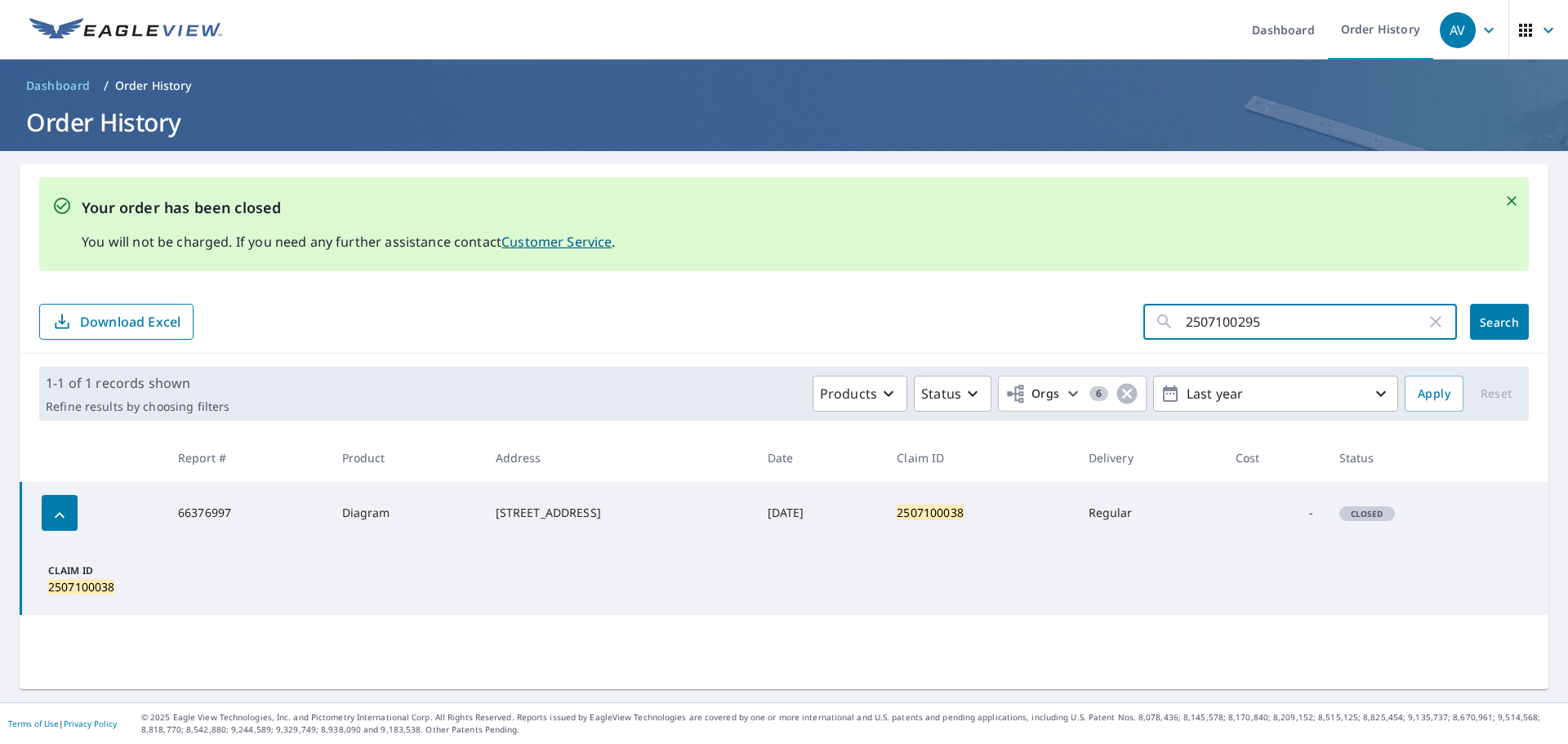 type on "2507100295" 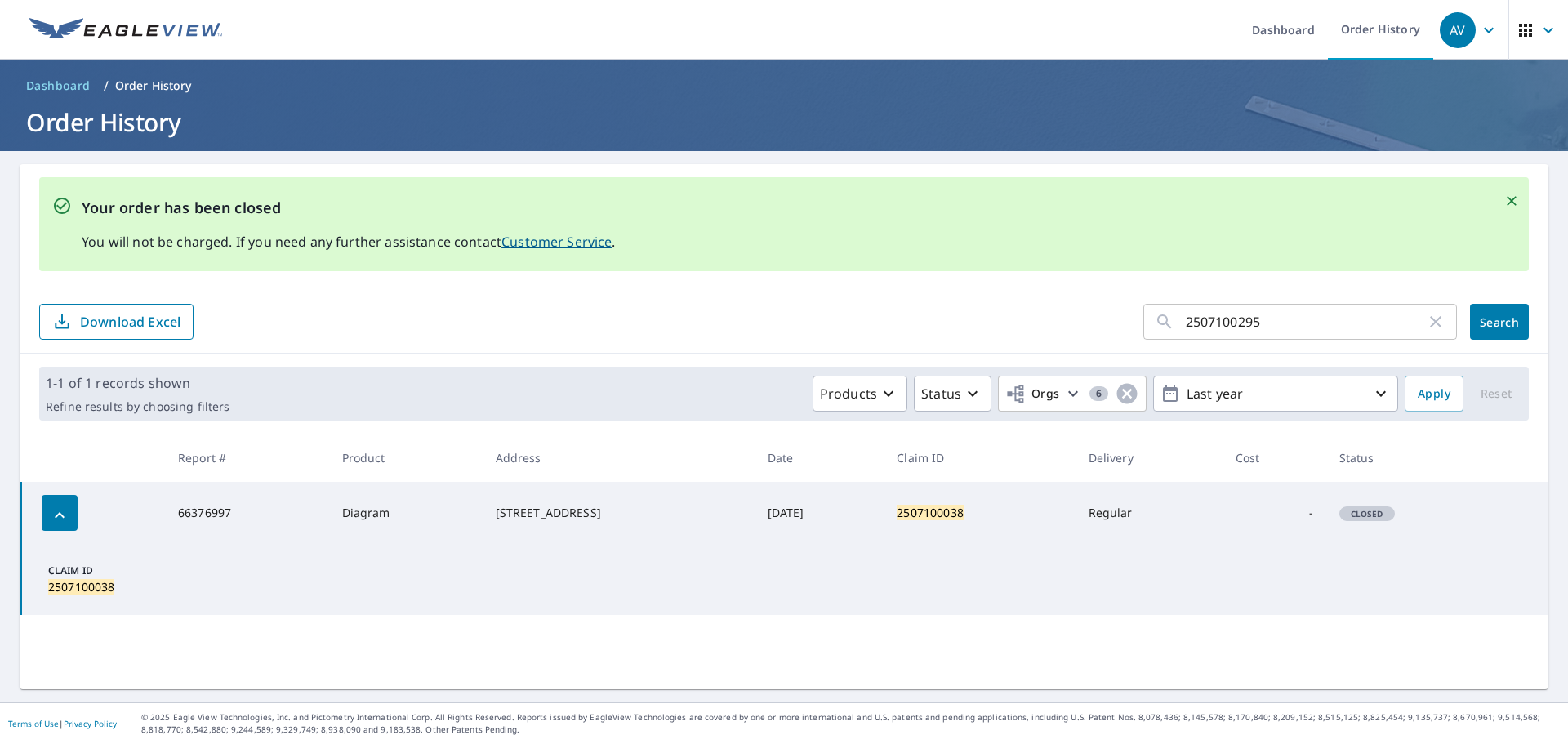 click on "2507100295 ​" 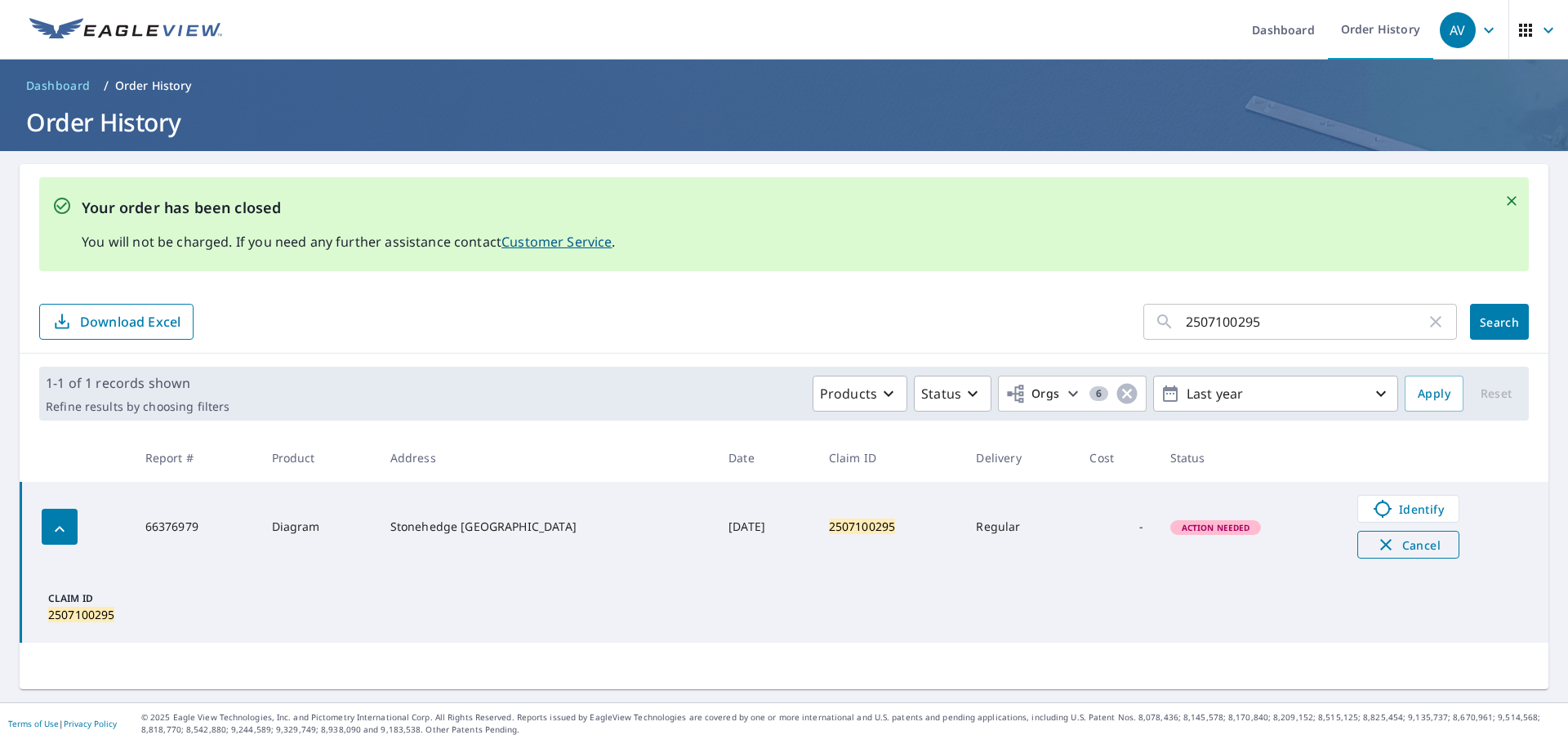 click on "Cancel" at bounding box center [1408, 545] 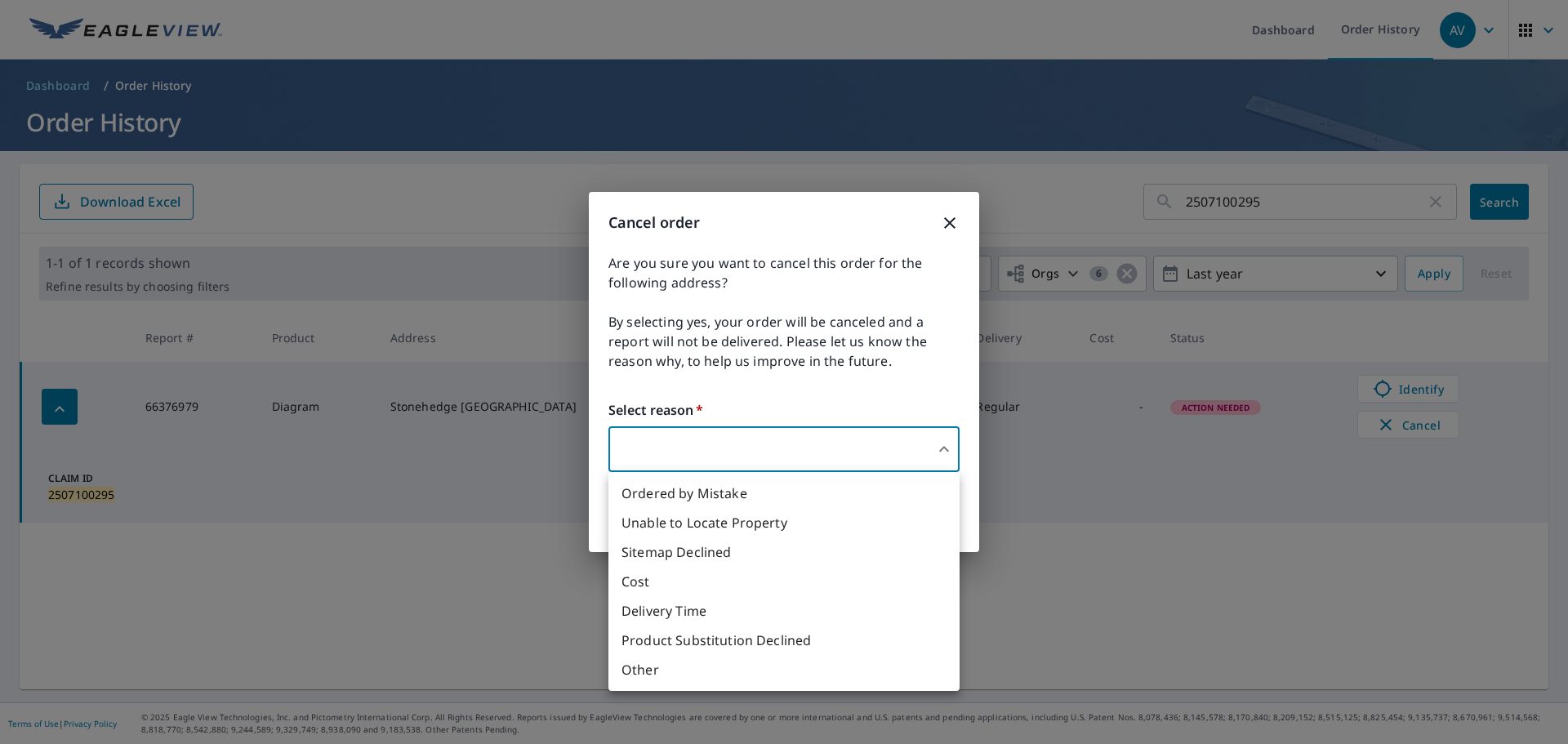 drag, startPoint x: 884, startPoint y: 439, endPoint x: 874, endPoint y: 440, distance: 10.049876 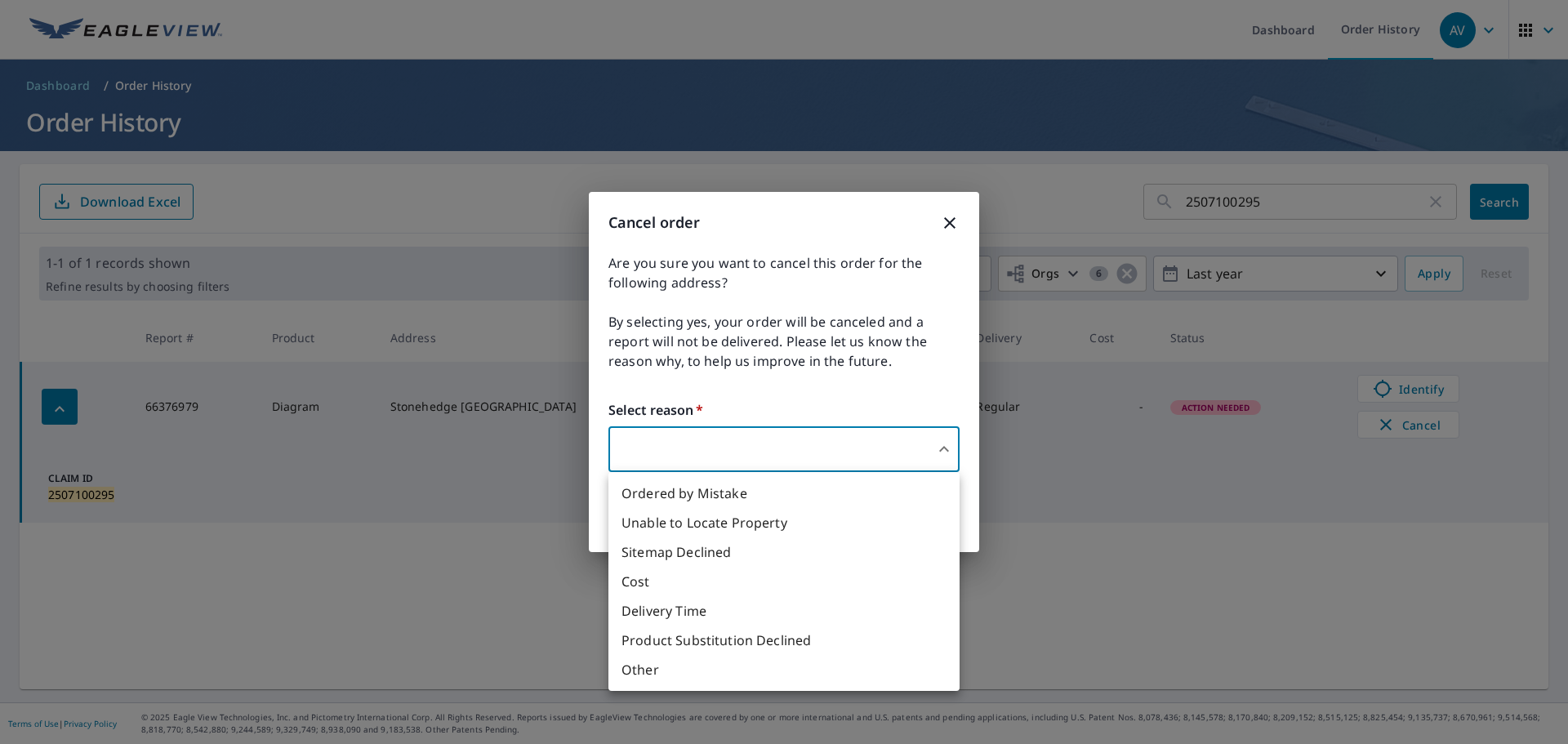click on "Unable to Locate Property" at bounding box center [784, 523] 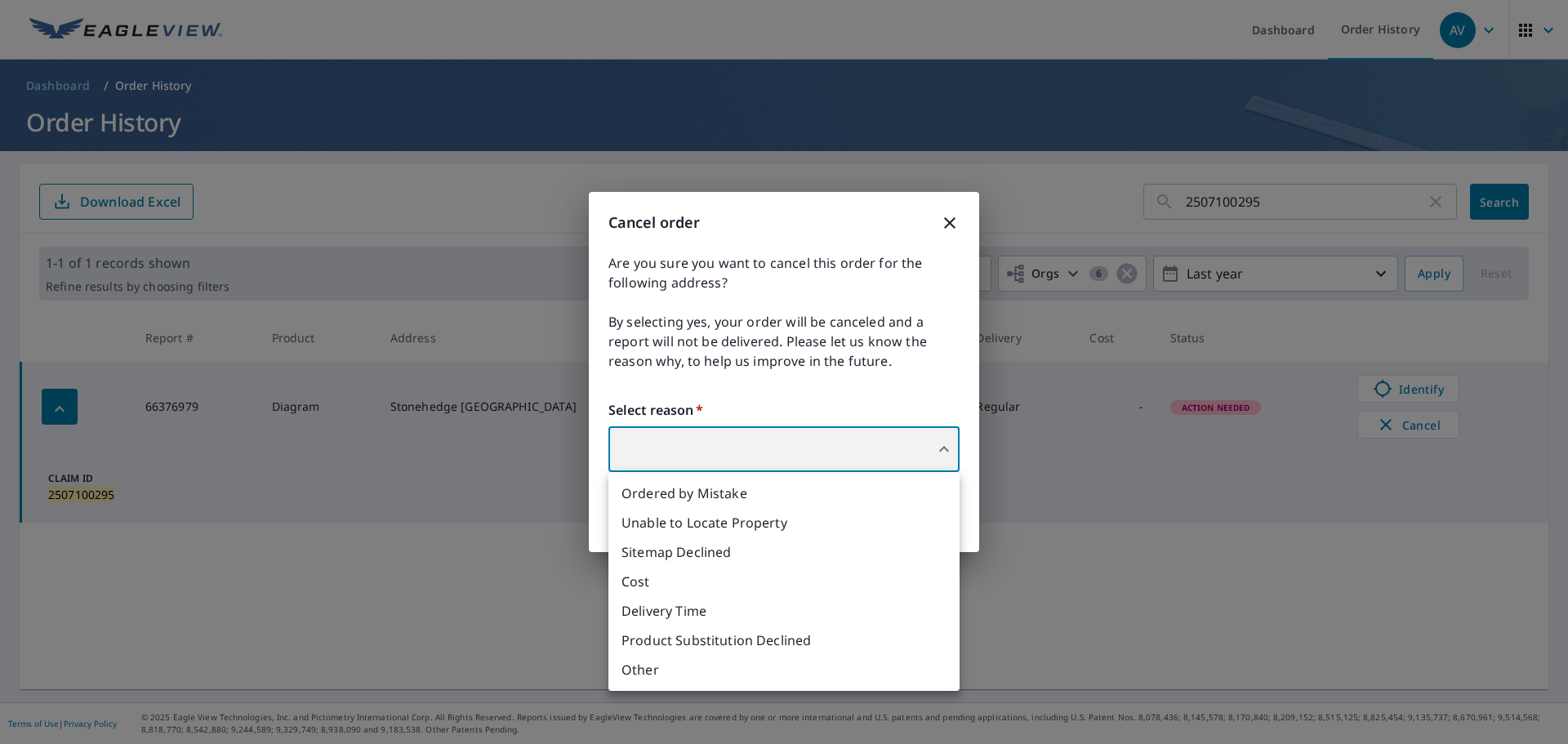type on "31" 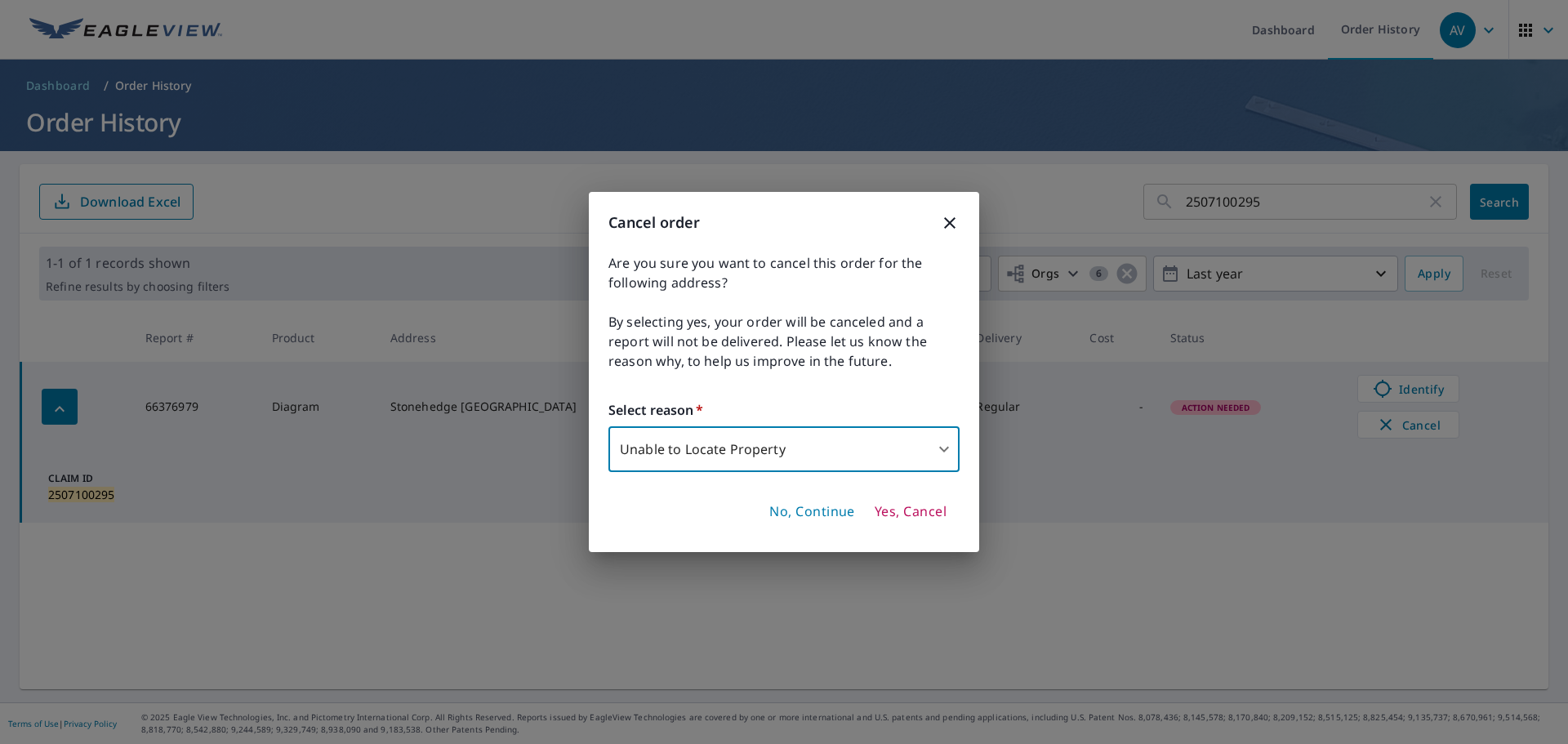 click on "No, Continue Yes, Cancel" at bounding box center [784, 512] 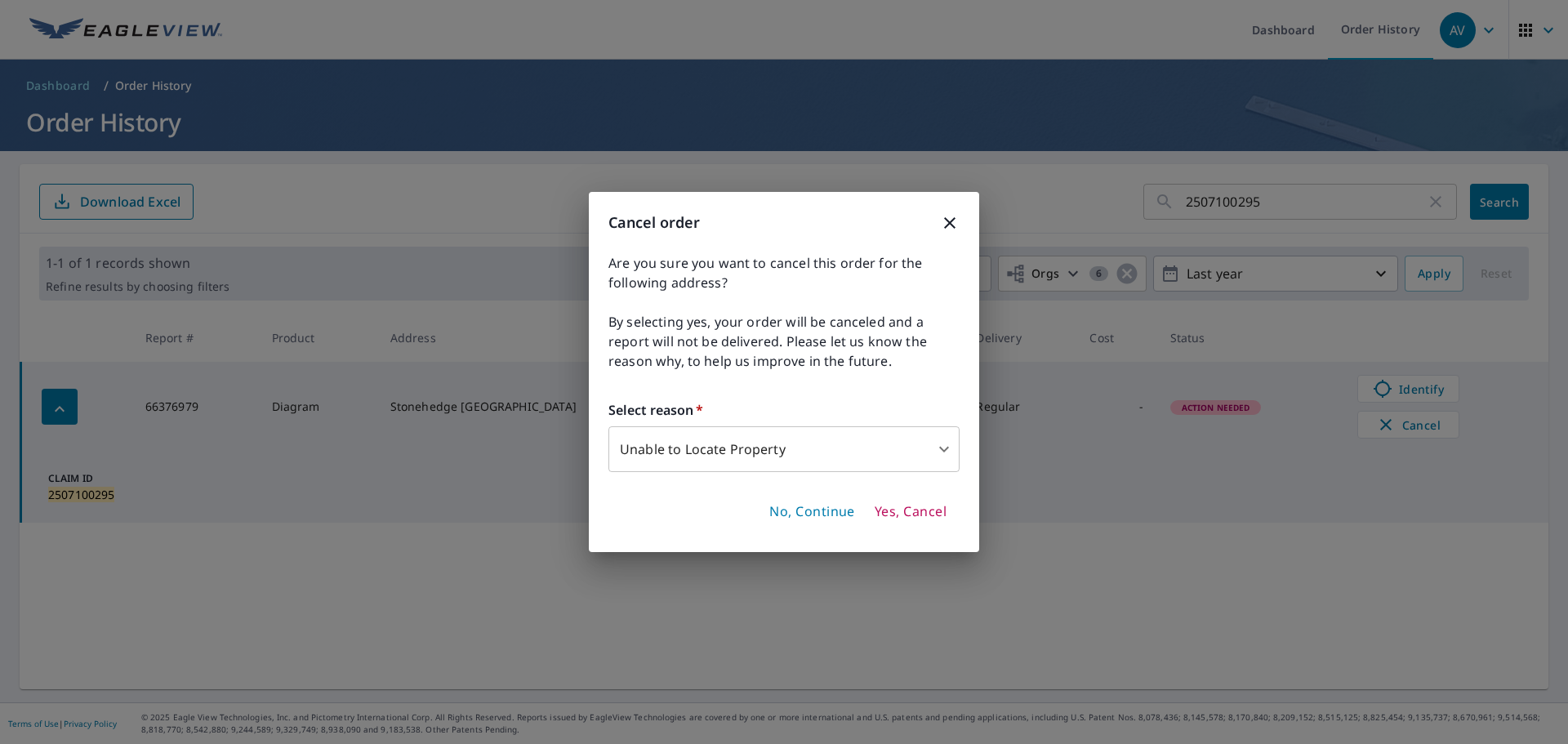 click on "Yes, Cancel" at bounding box center (911, 512) 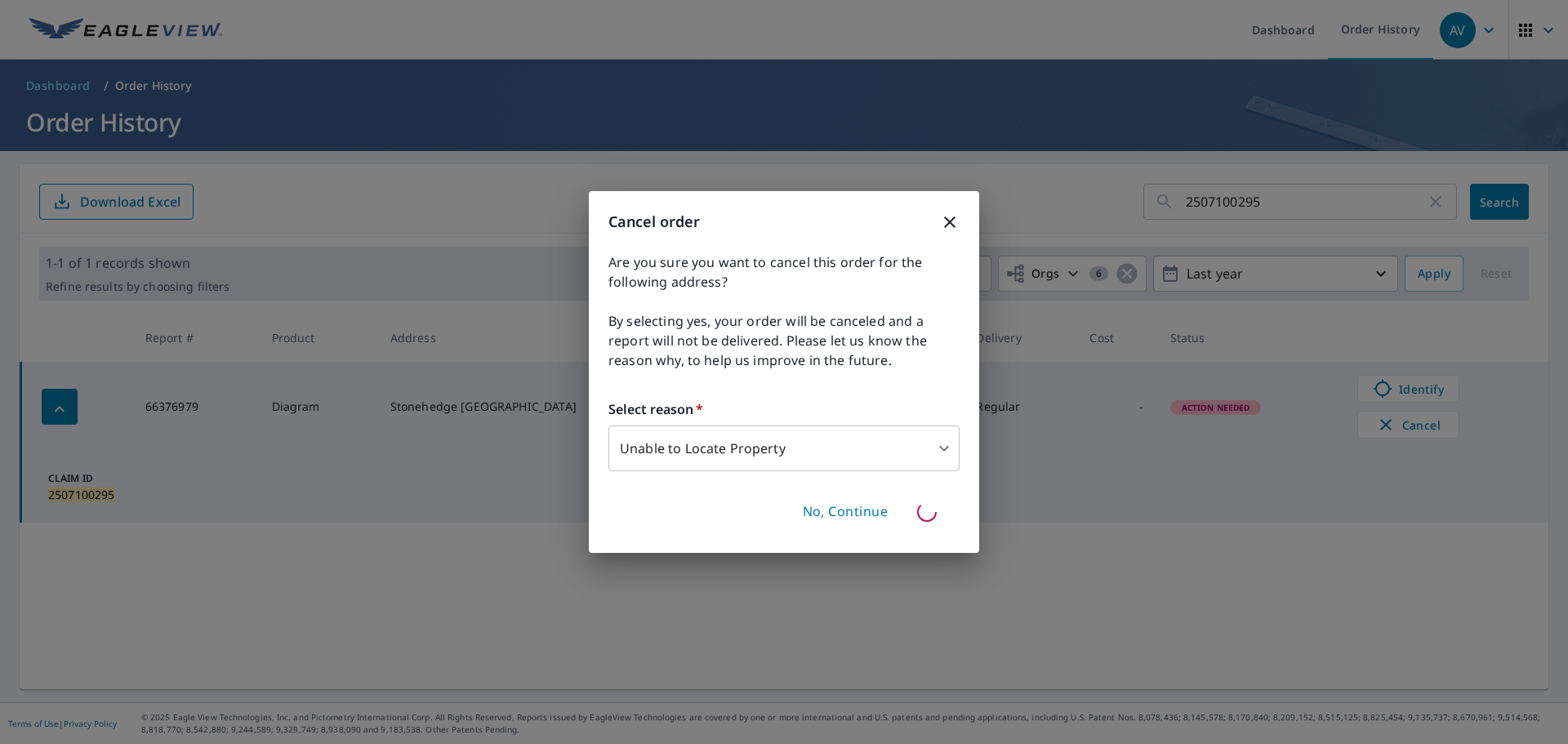 type 